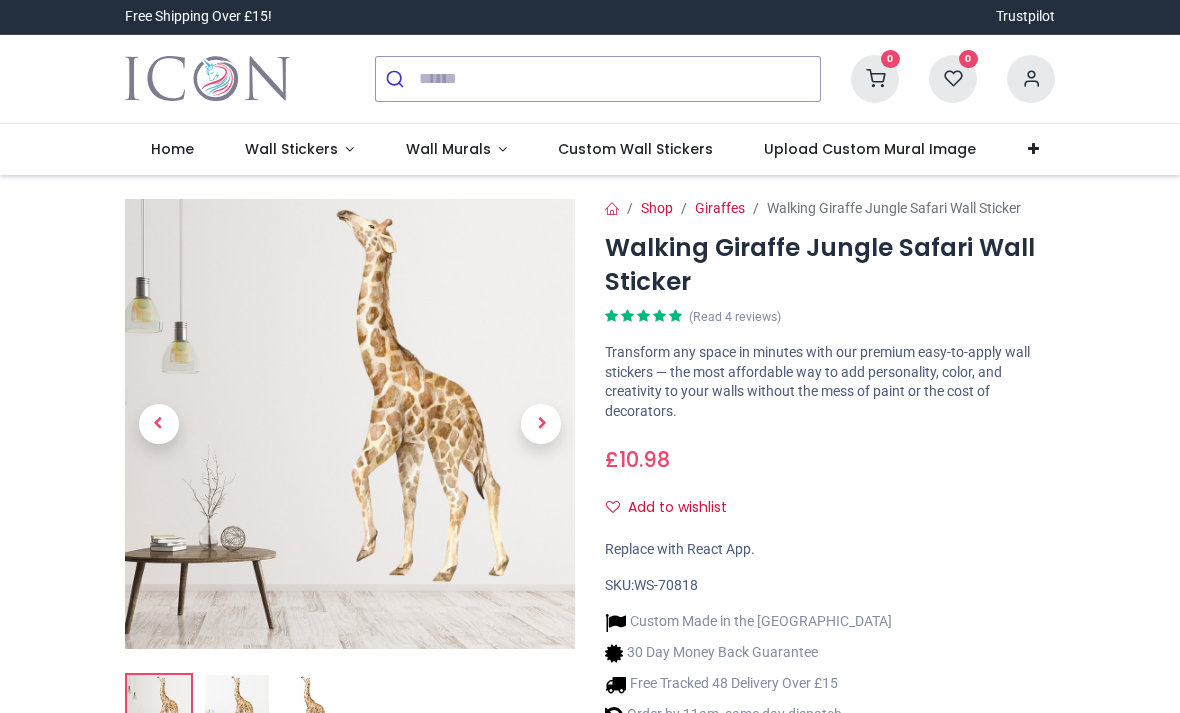 scroll, scrollTop: 0, scrollLeft: 0, axis: both 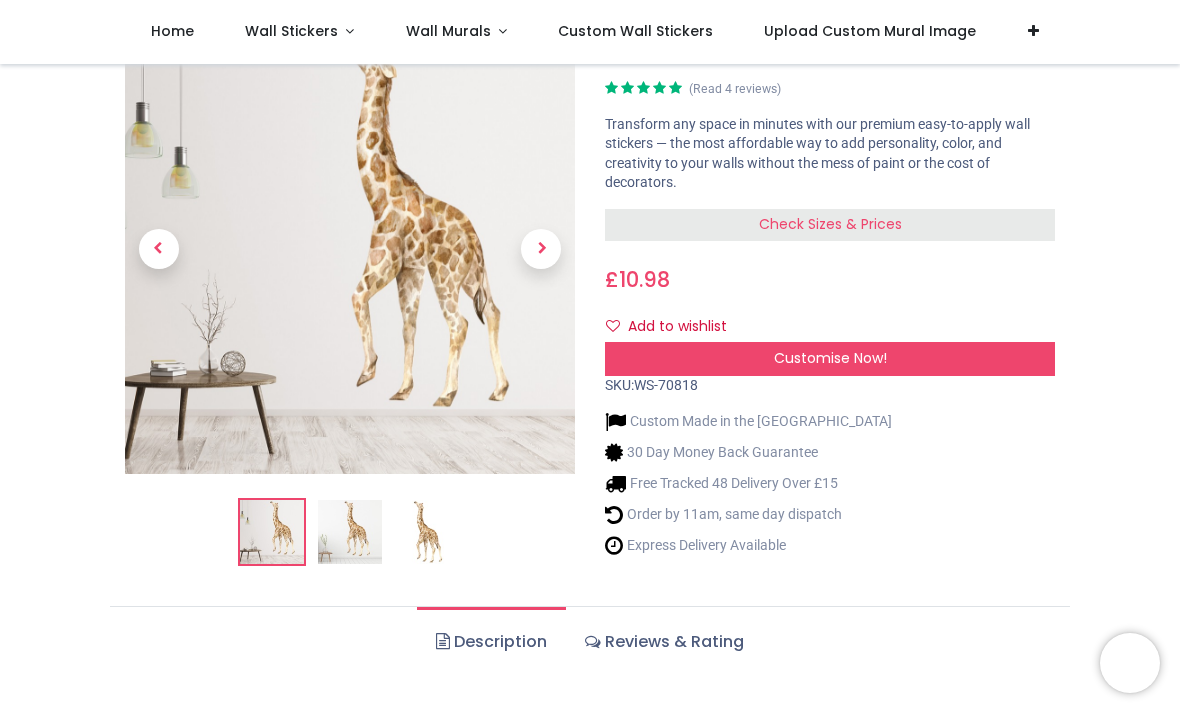 click at bounding box center [350, 532] 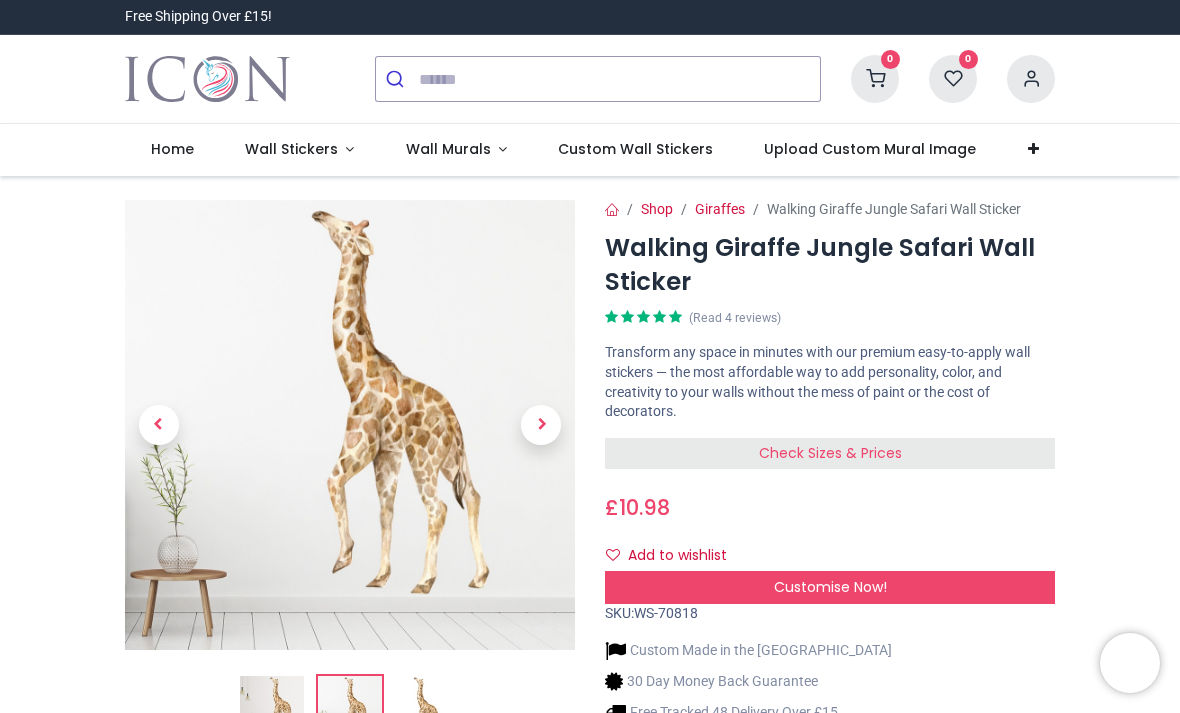 scroll, scrollTop: 17, scrollLeft: 0, axis: vertical 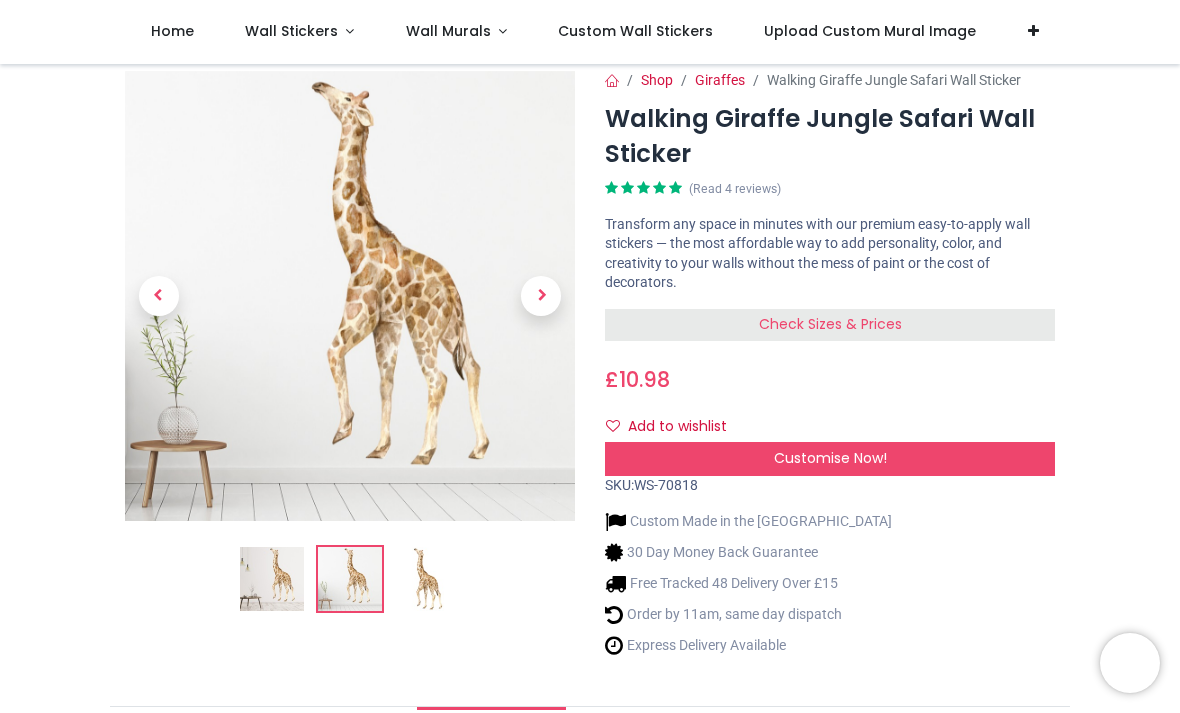 click on "Check Sizes & Prices" at bounding box center [830, 325] 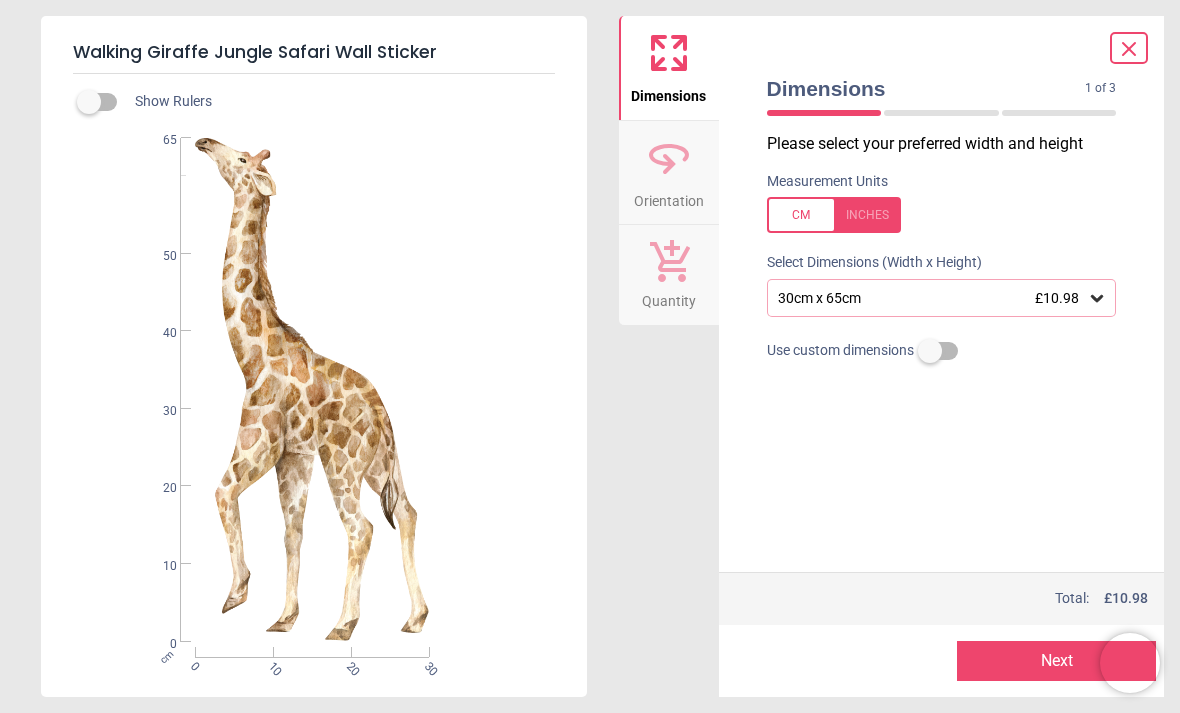 click 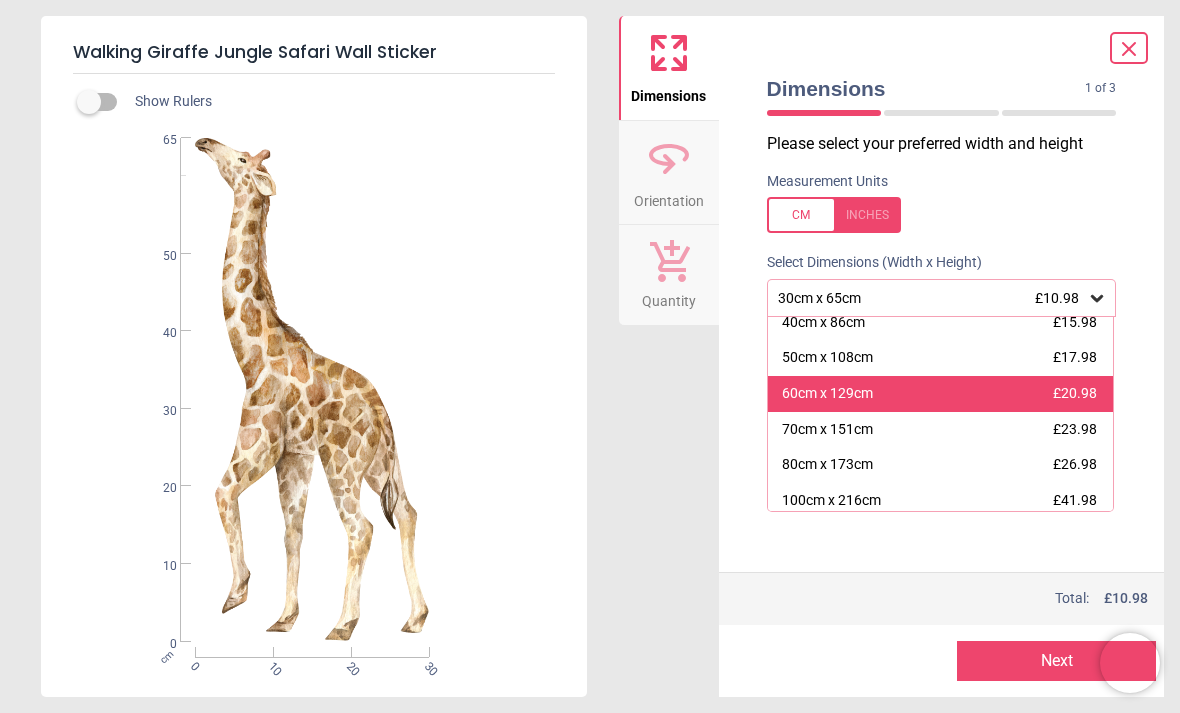 scroll, scrollTop: 50, scrollLeft: 0, axis: vertical 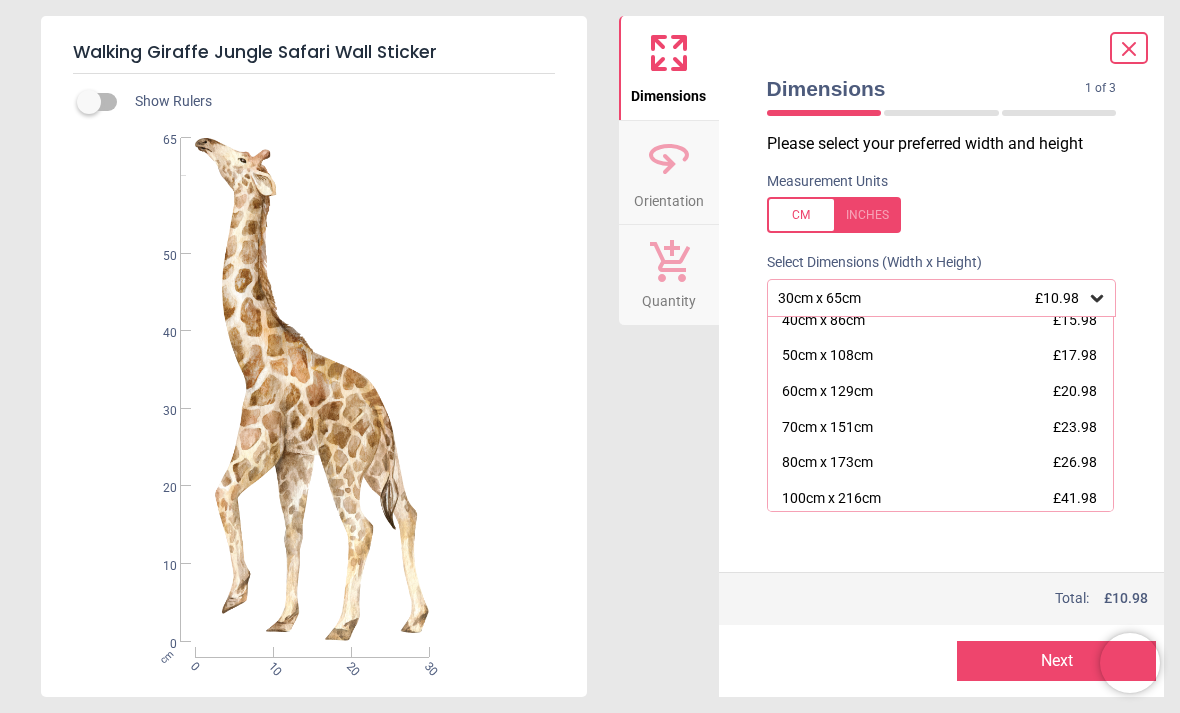 click on "50cm  x  108cm" at bounding box center (827, 356) 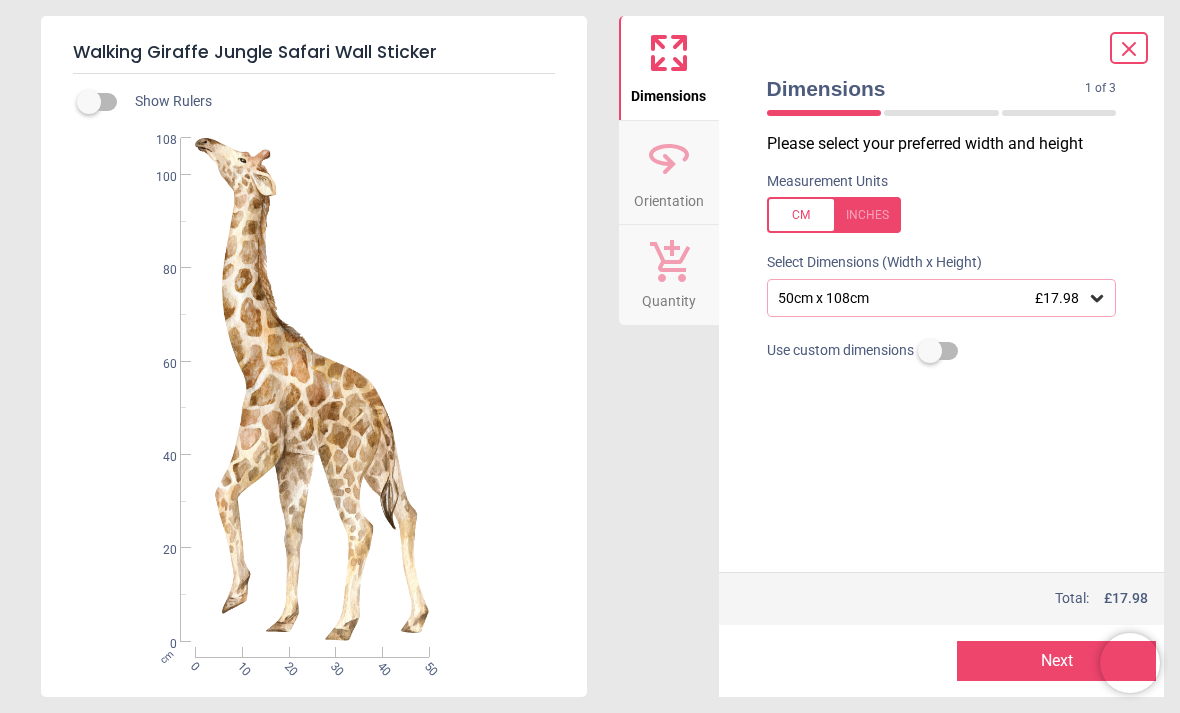 click on "Next" at bounding box center [1056, 661] 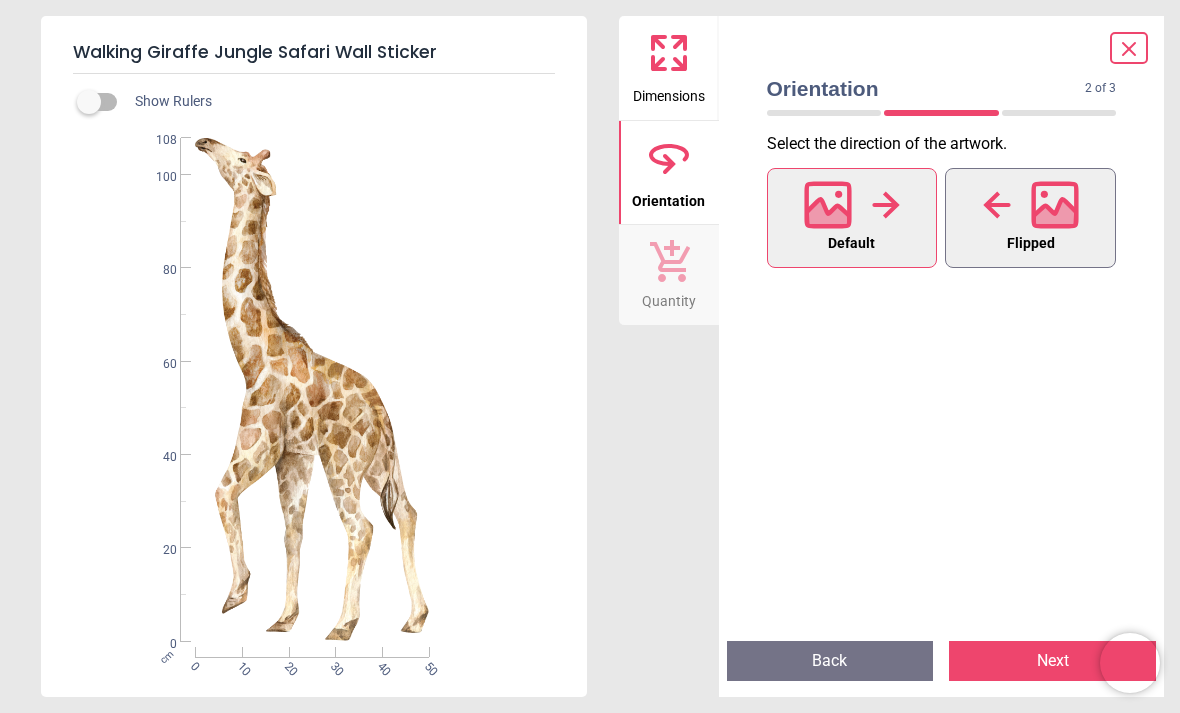 click at bounding box center [1031, 205] 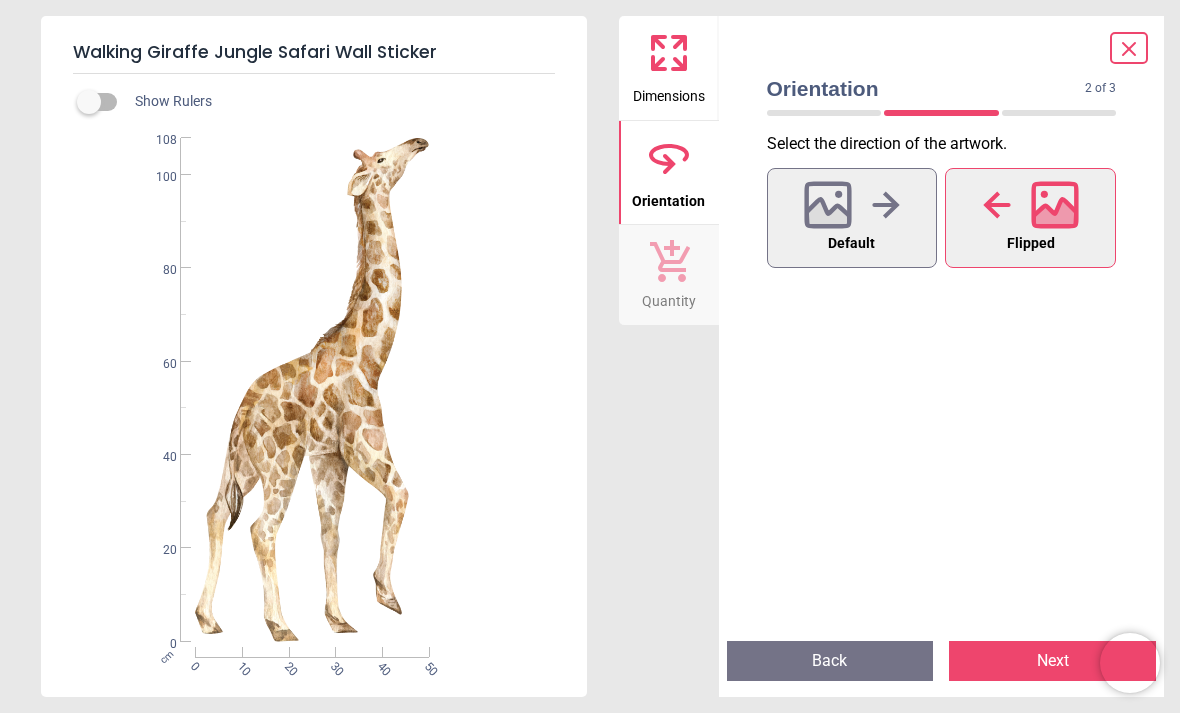click 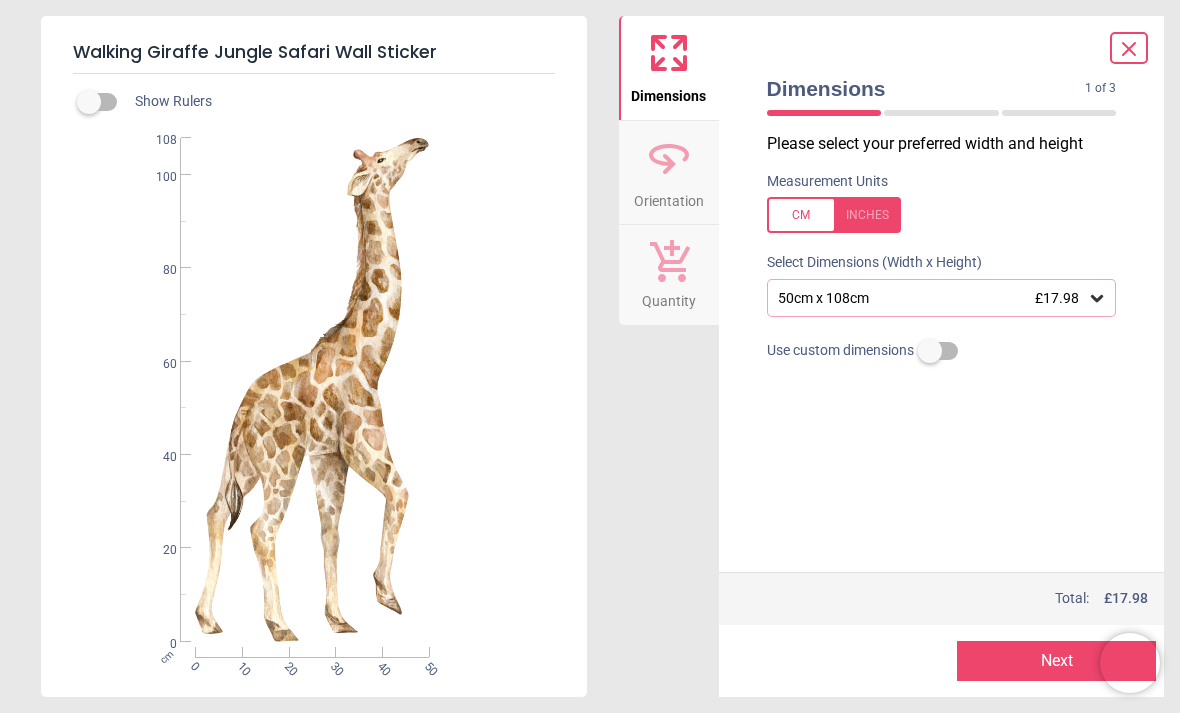 click 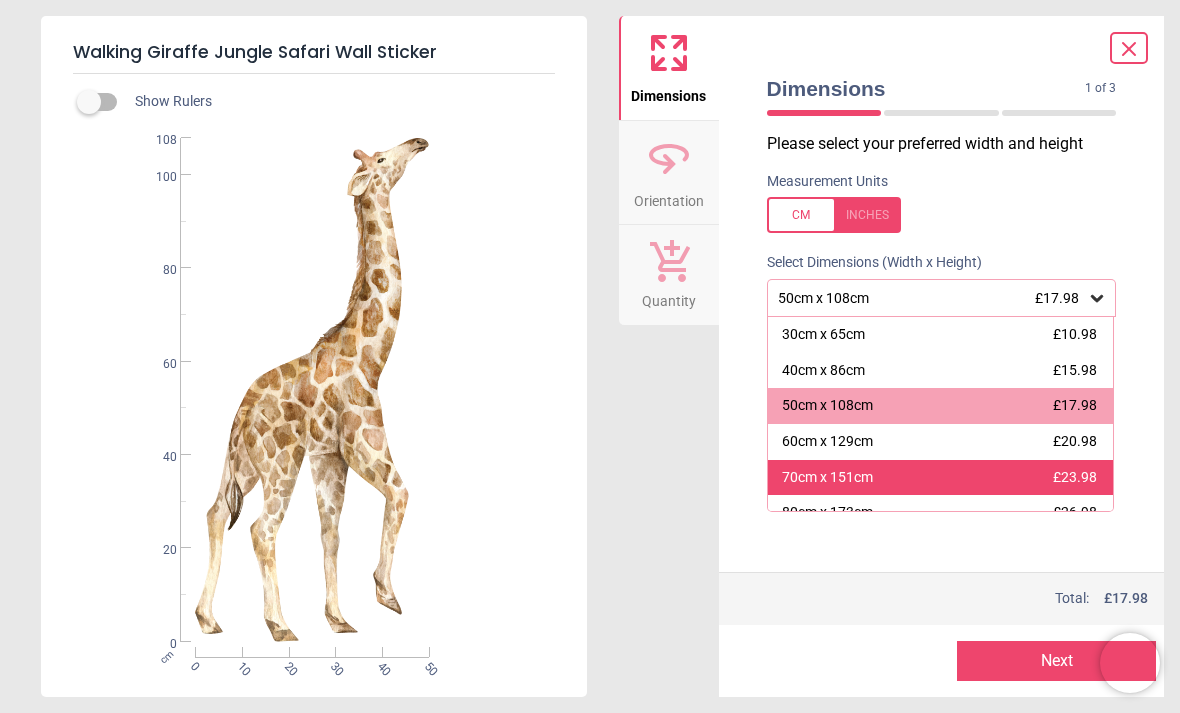 click on "70cm  x  151cm       £23.98" at bounding box center [941, 478] 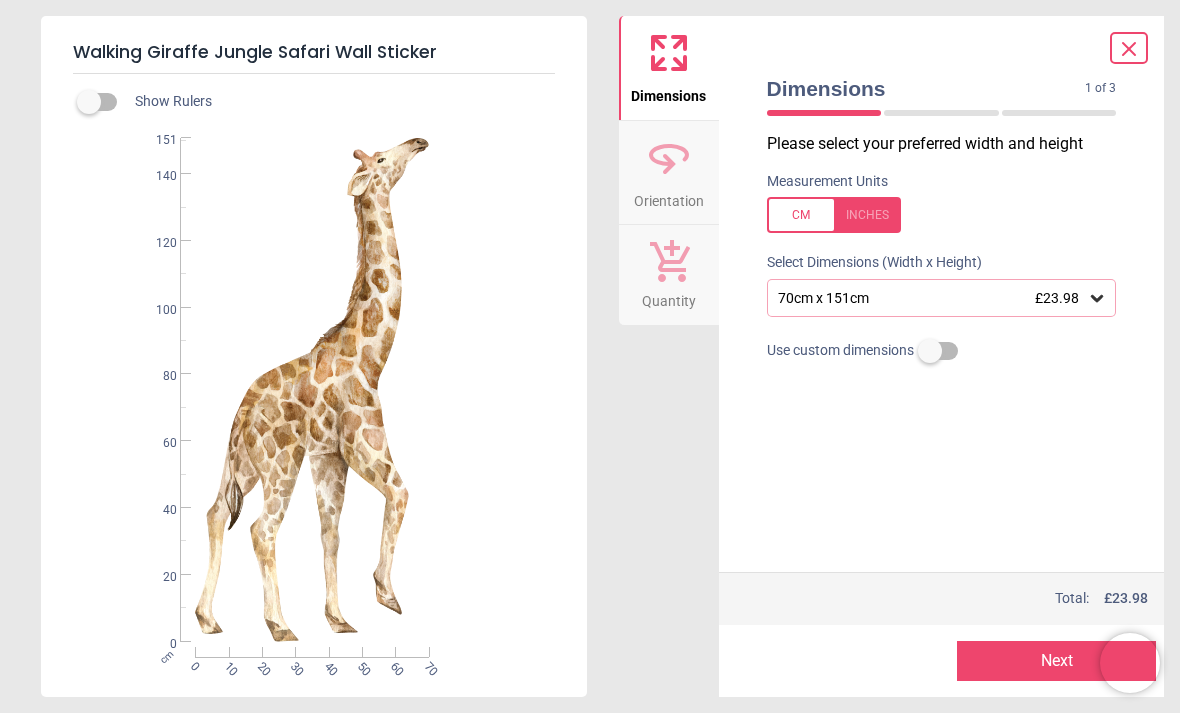 click on "Next" at bounding box center (1056, 661) 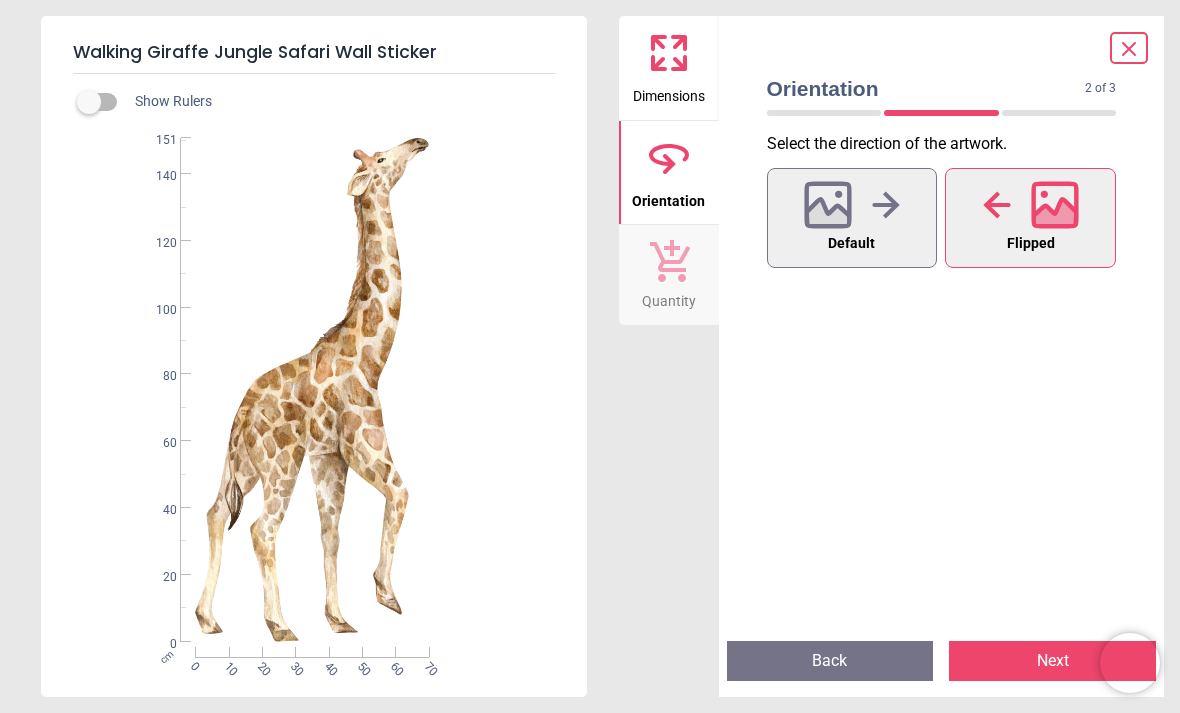 click on "Next" at bounding box center (1052, 661) 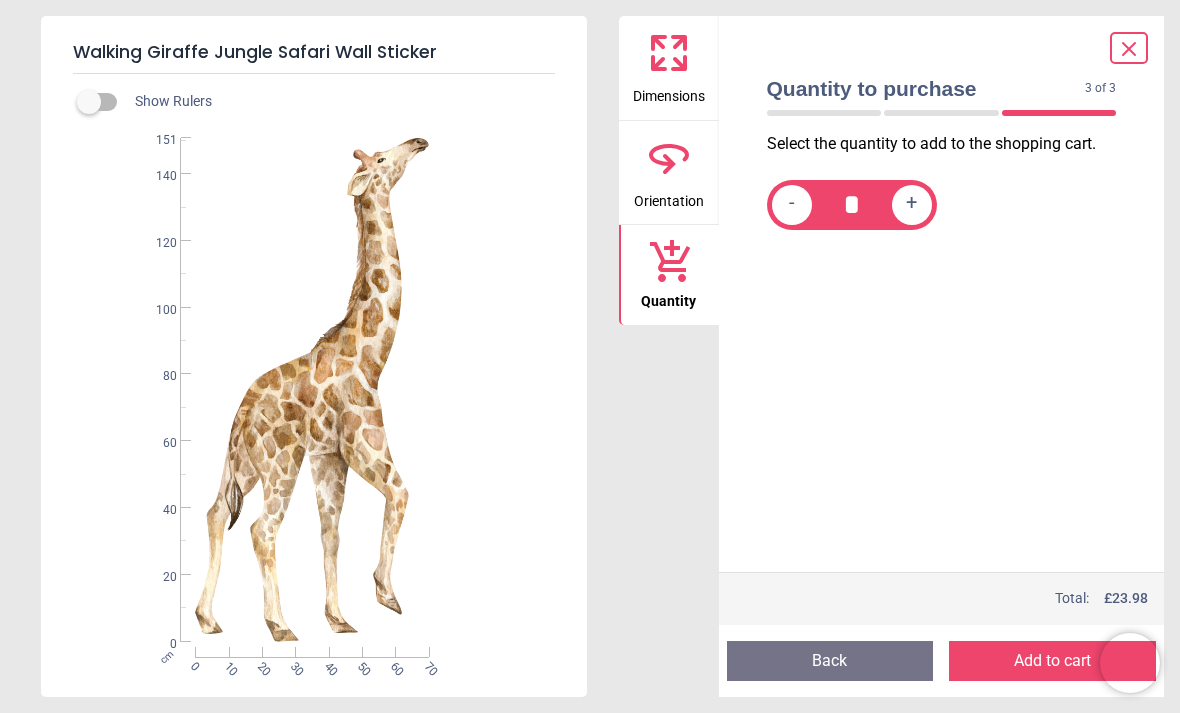 click on "Add to cart" at bounding box center [1052, 661] 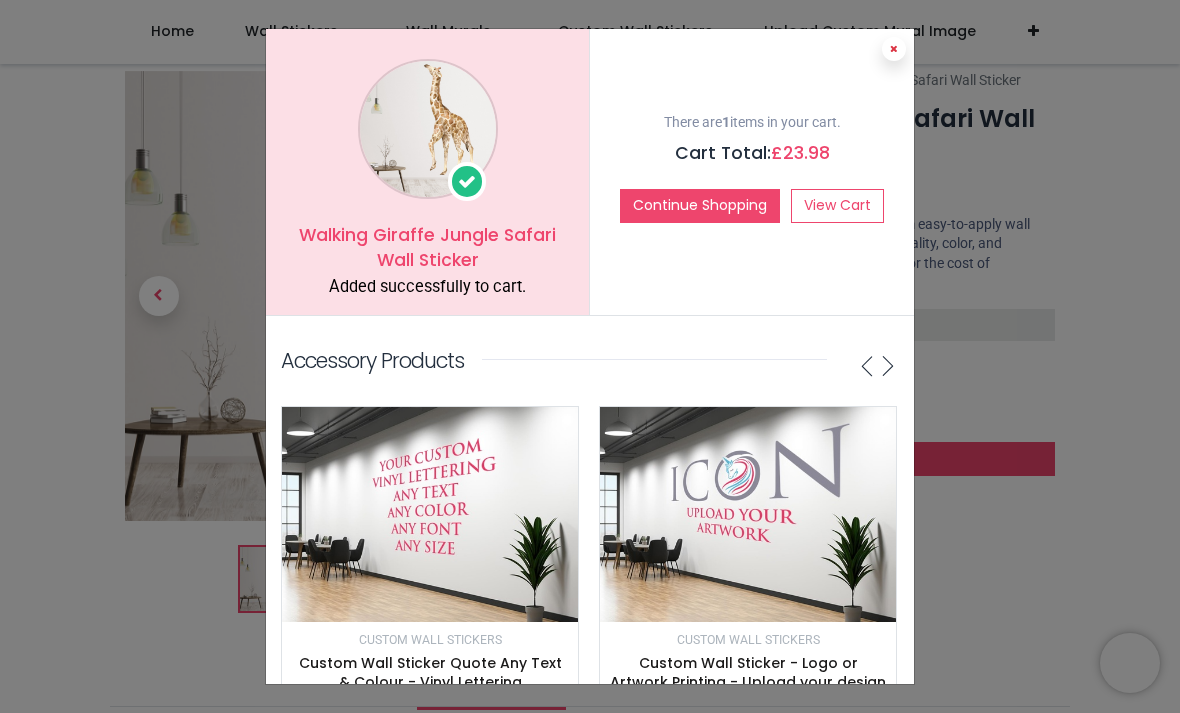 click at bounding box center (894, 49) 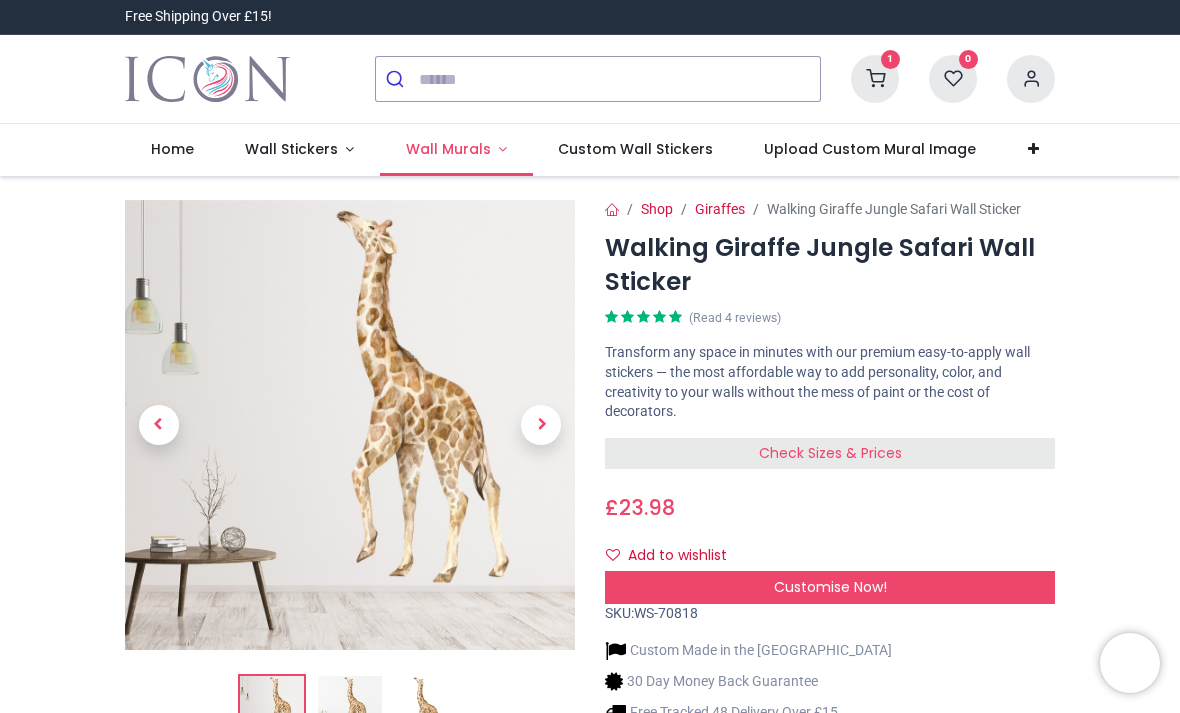 scroll, scrollTop: 0, scrollLeft: 0, axis: both 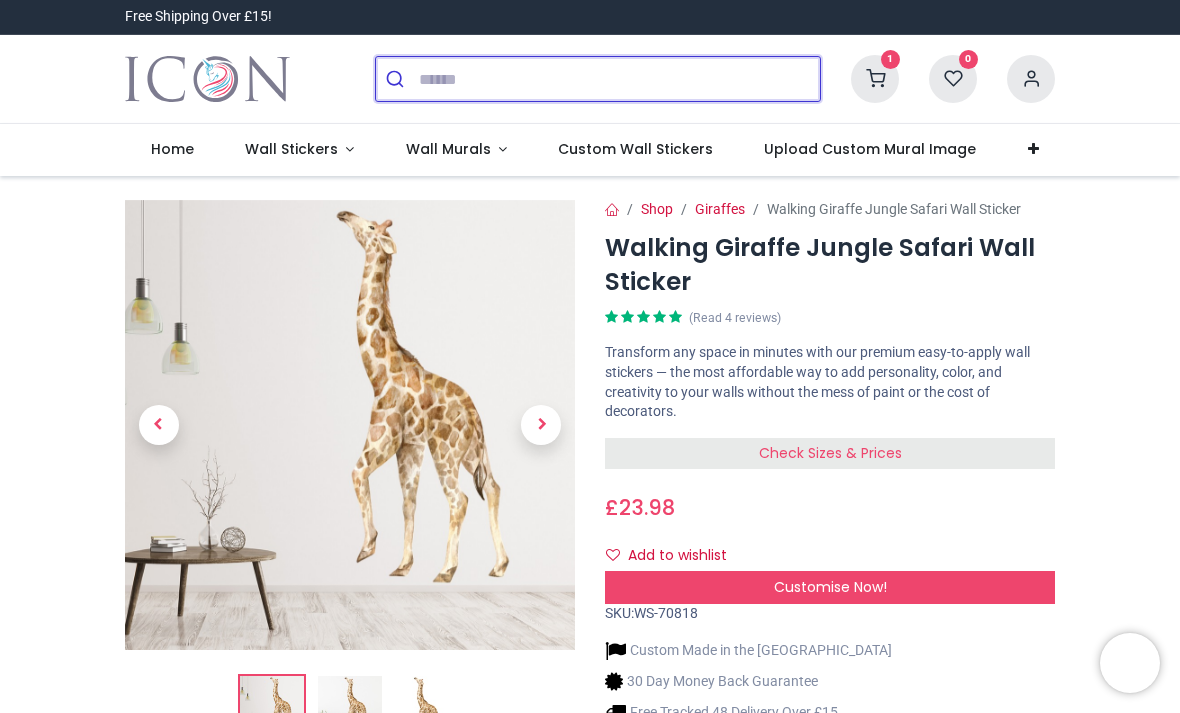 click at bounding box center (619, 79) 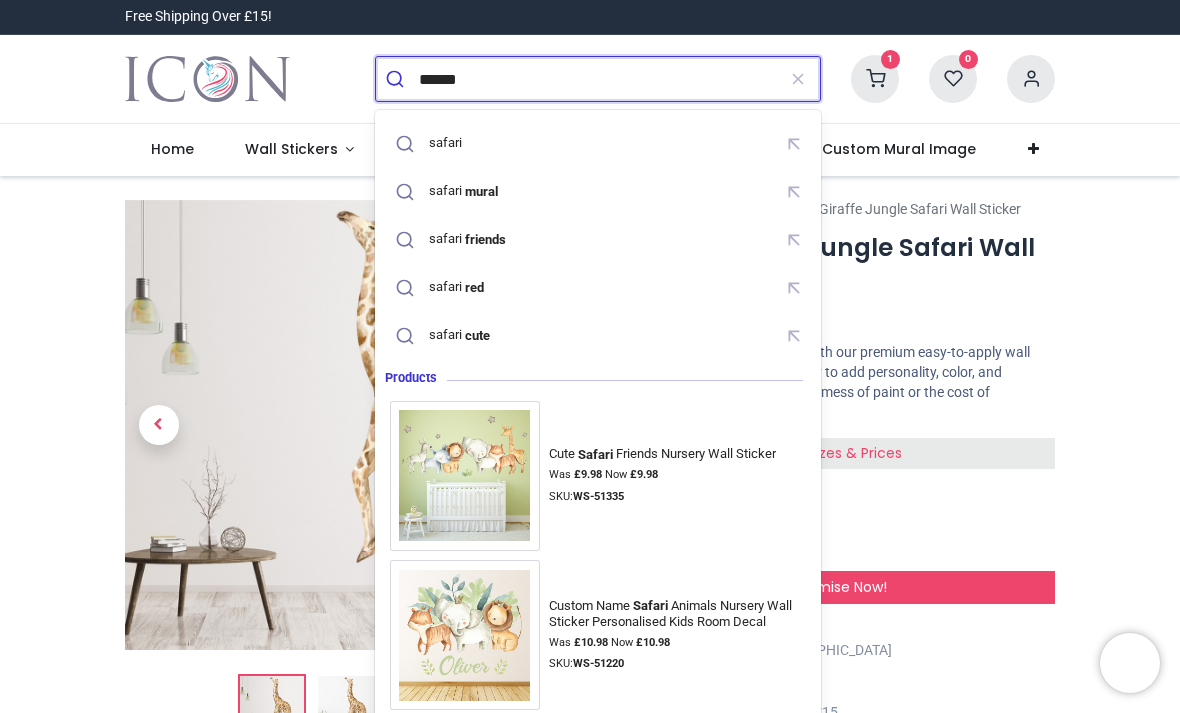 type on "******" 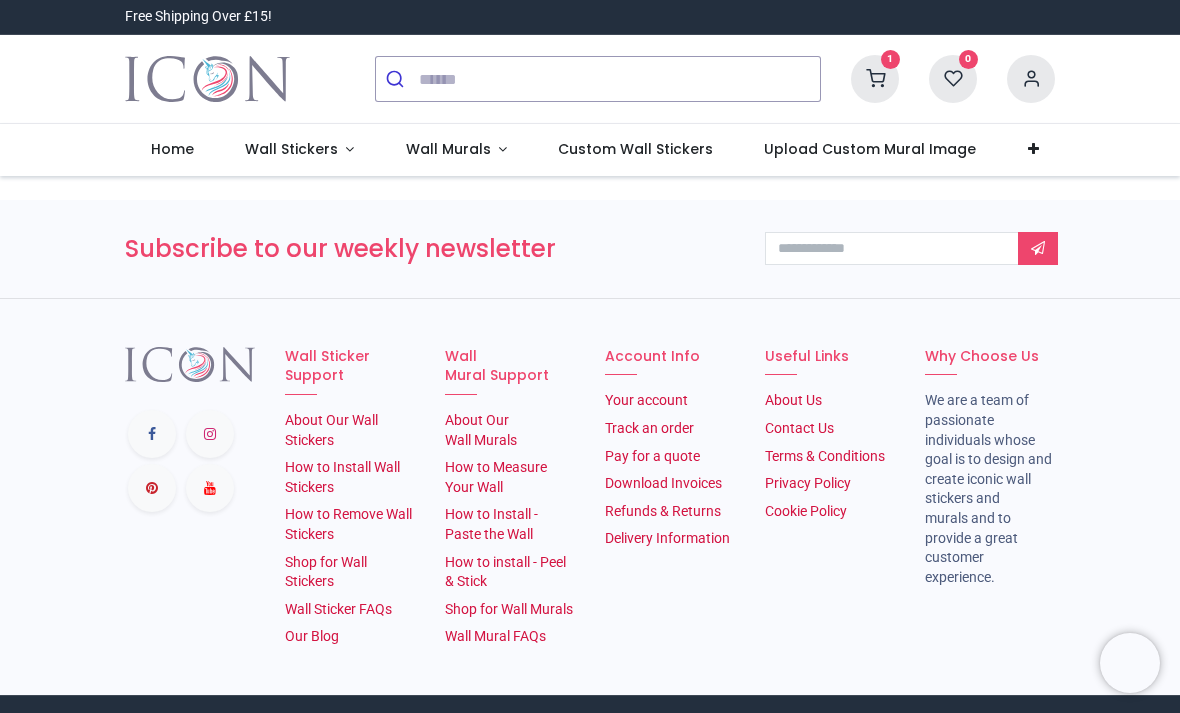 scroll, scrollTop: 0, scrollLeft: 0, axis: both 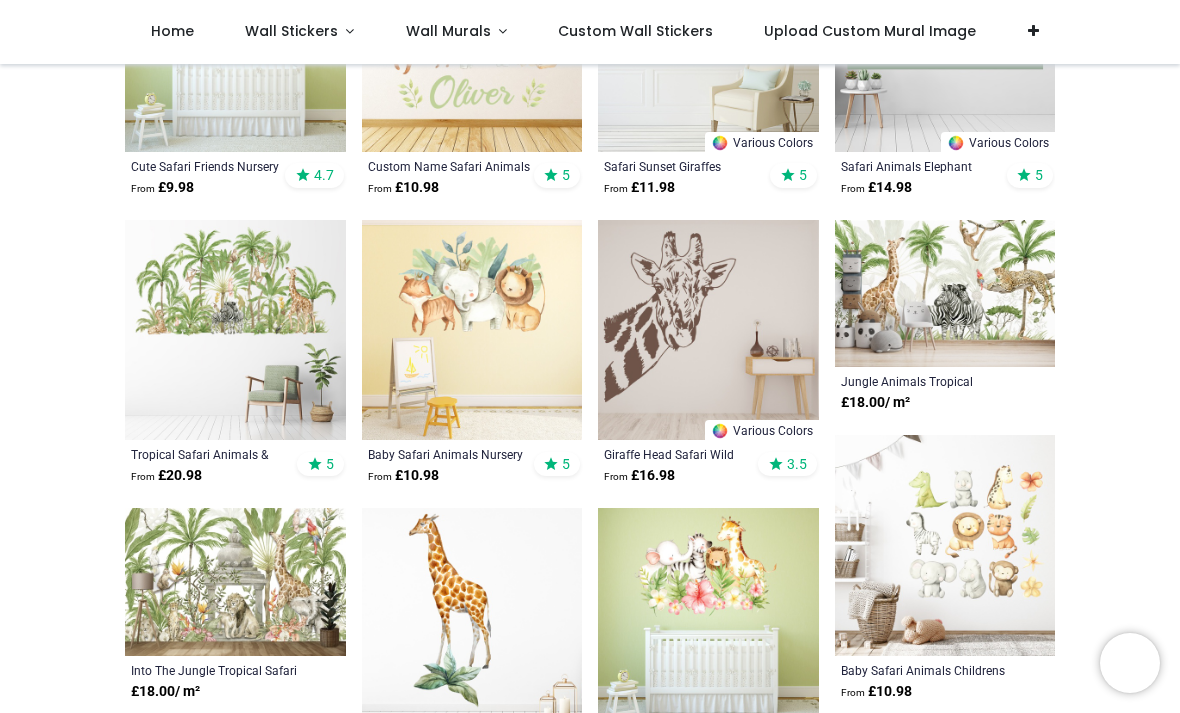click at bounding box center (708, 330) 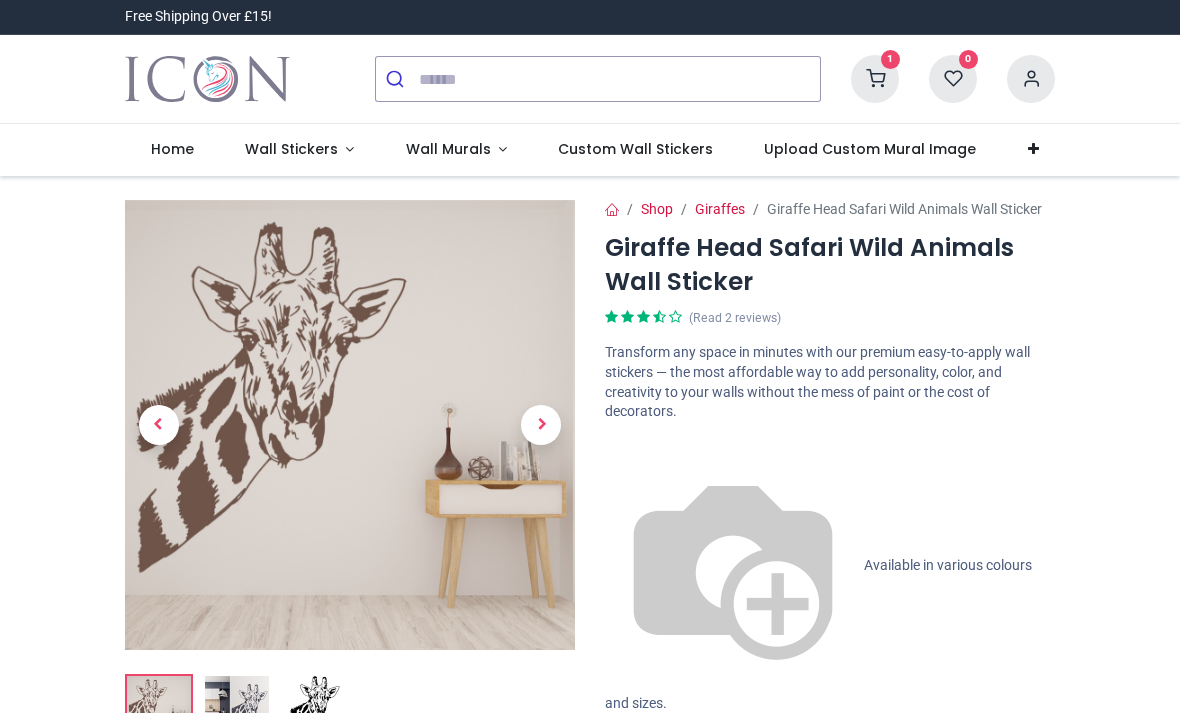 scroll, scrollTop: 0, scrollLeft: 0, axis: both 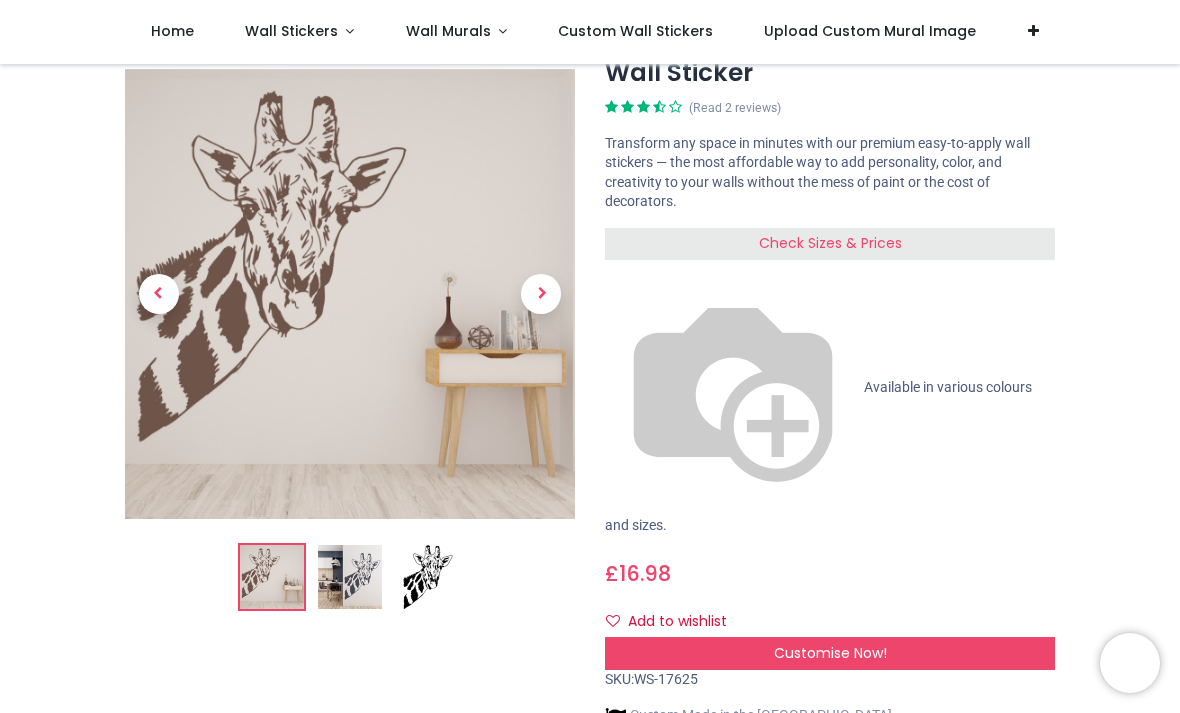 click on "Check Sizes & Prices" at bounding box center [830, 243] 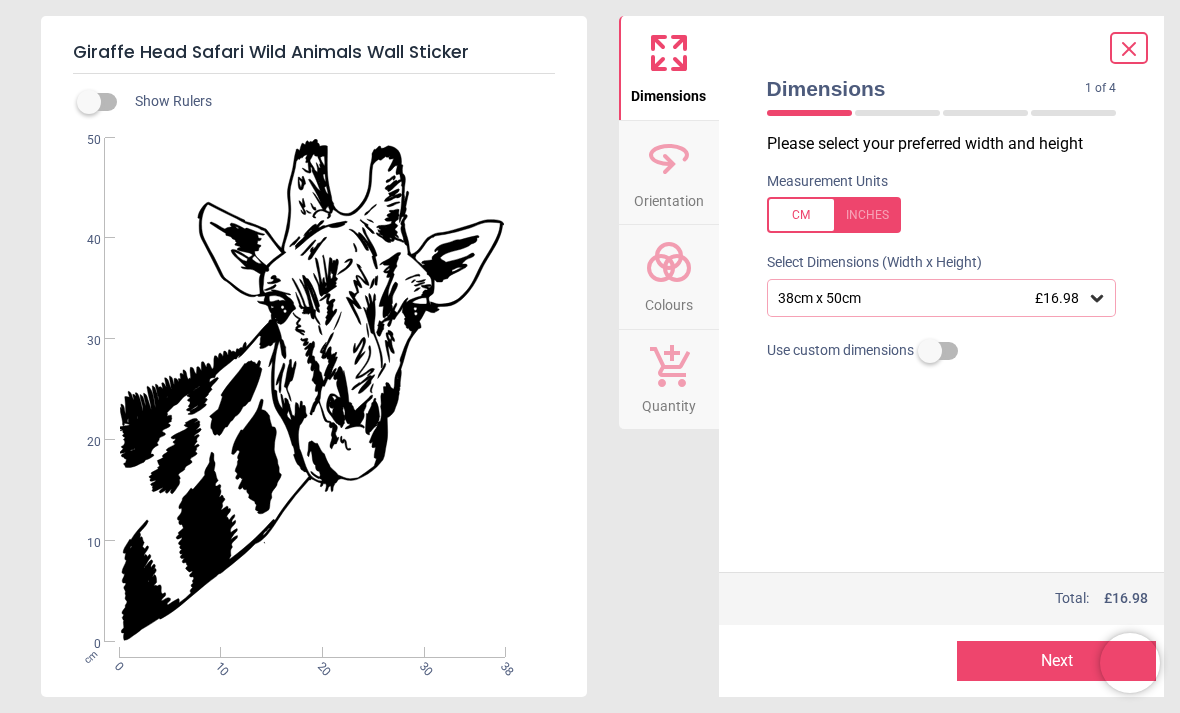 click 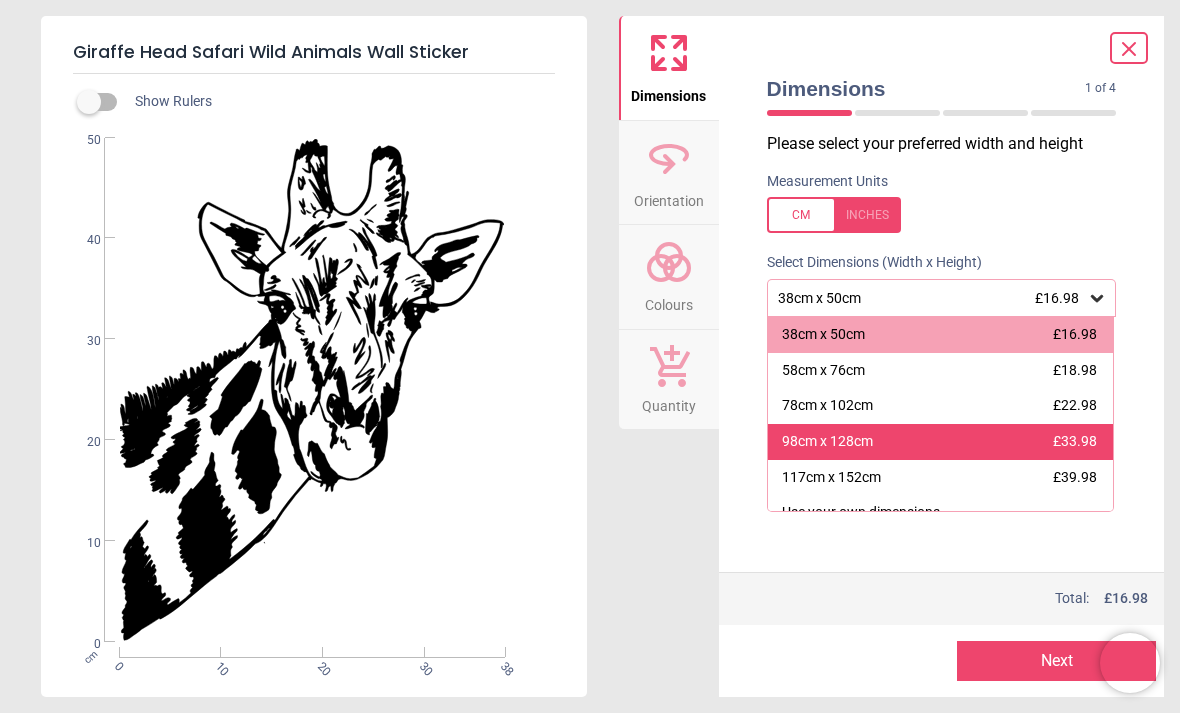 click on "98cm  x  128cm       £33.98" at bounding box center (941, 442) 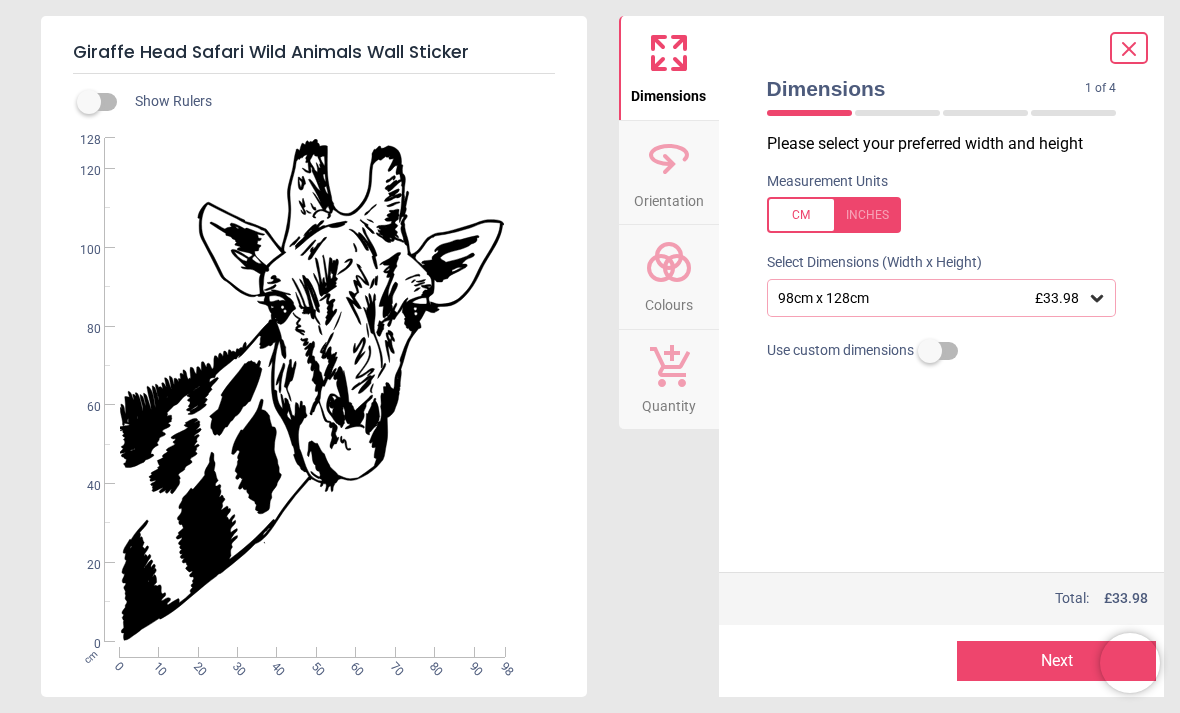 click 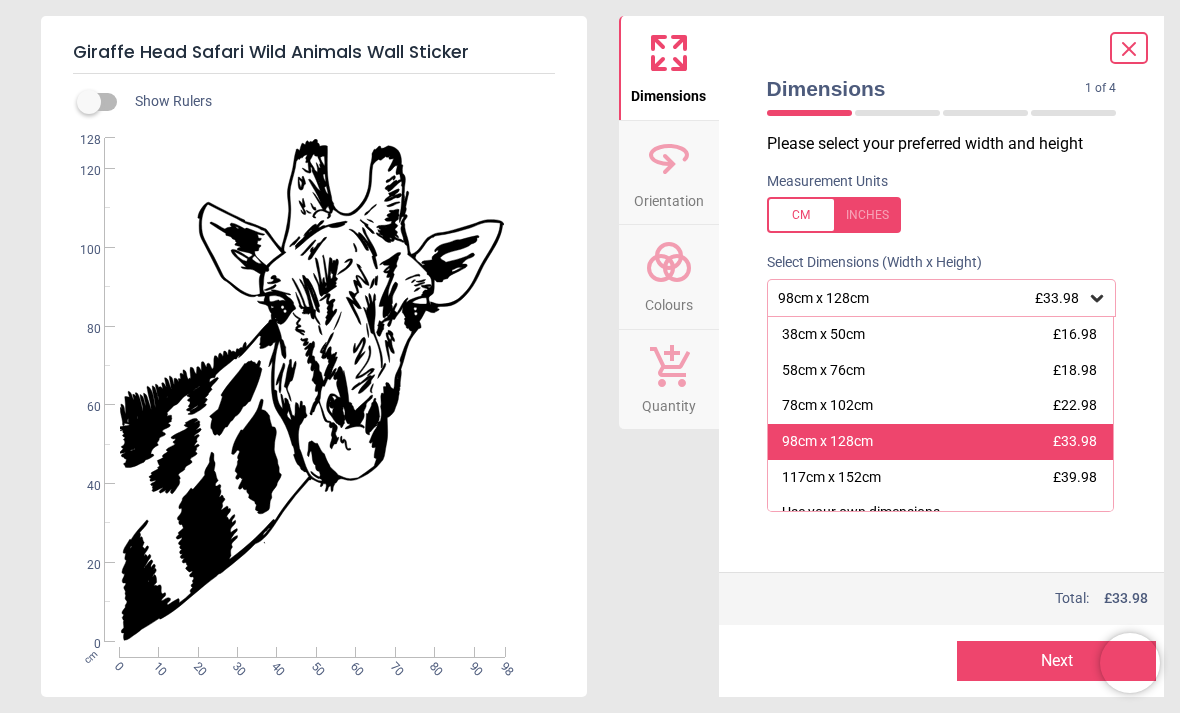 click on "98cm  x  128cm       £33.98" at bounding box center (941, 442) 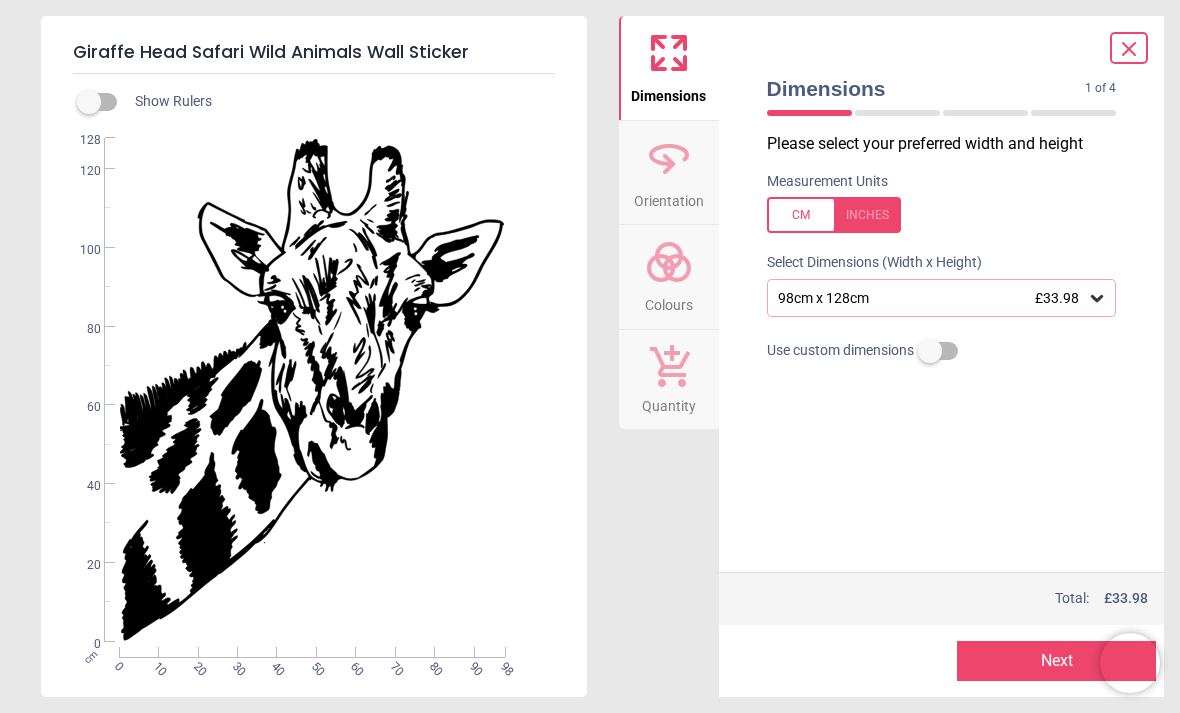 click 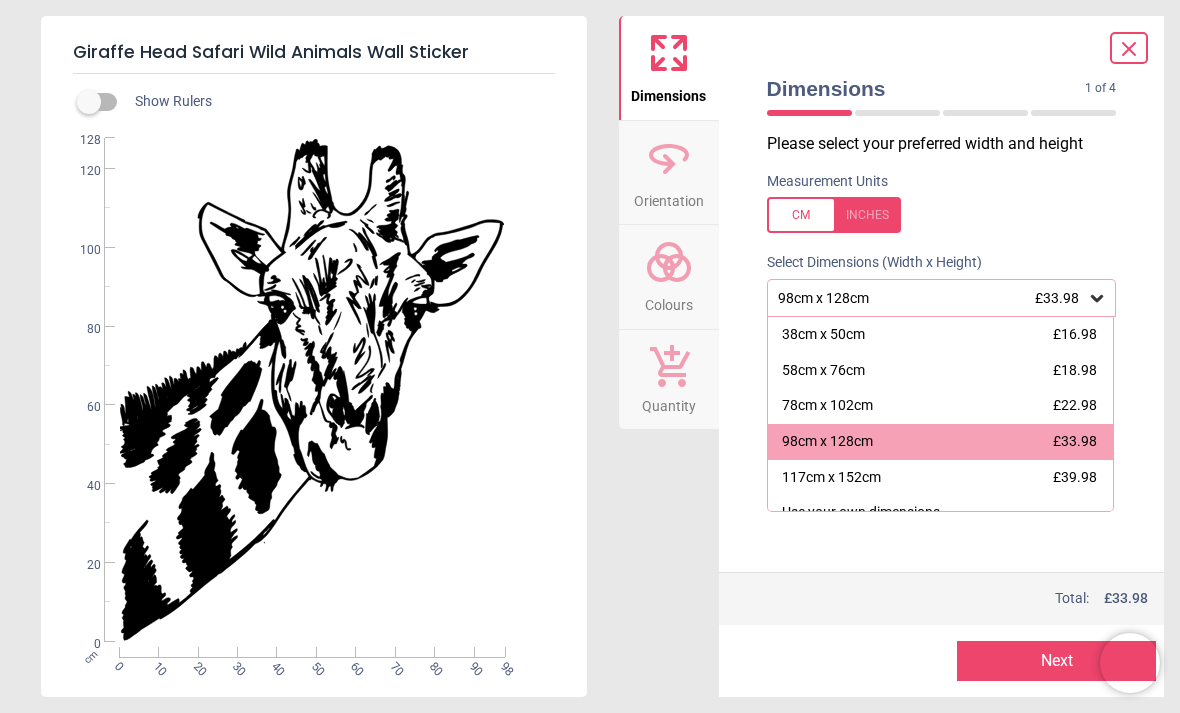 click on "78cm  x  102cm       £22.98" at bounding box center (941, 406) 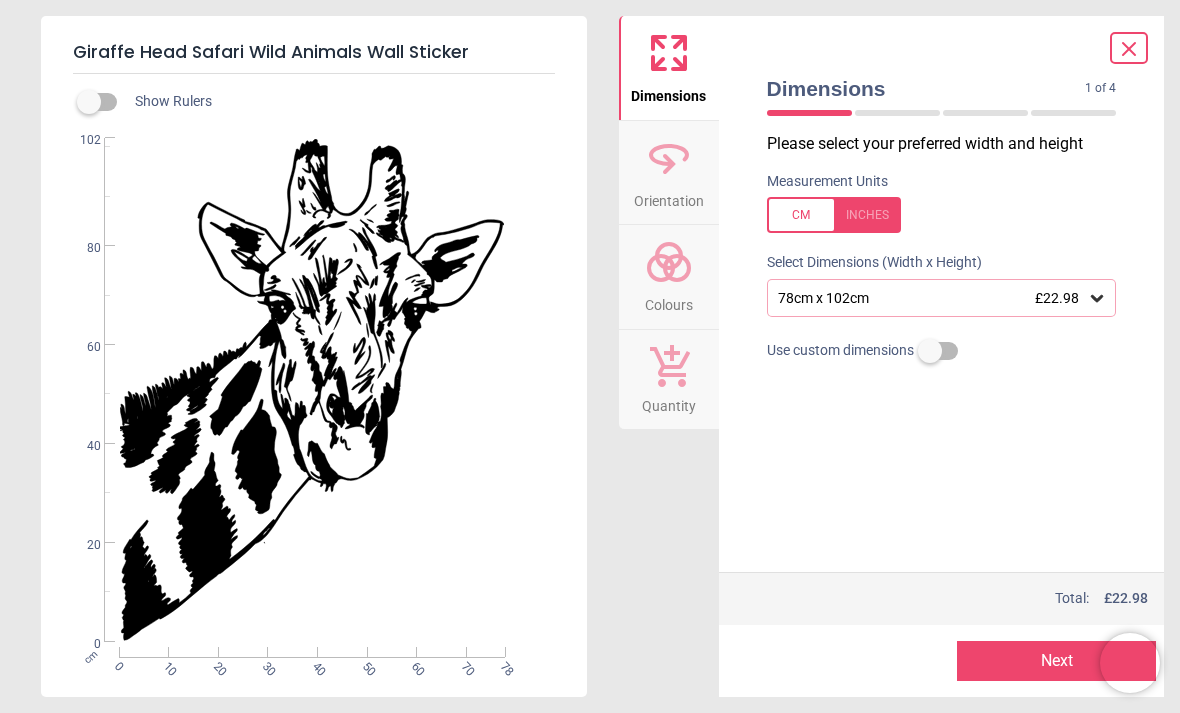 click on "Next" at bounding box center [1056, 661] 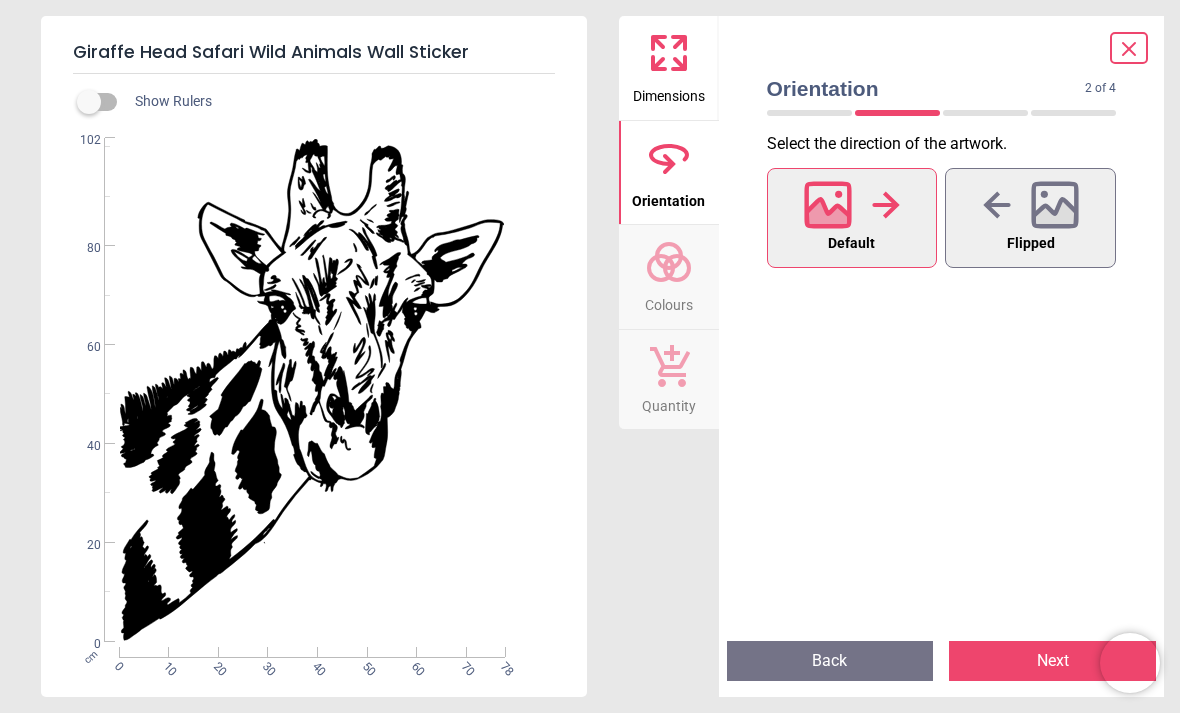 click on "Next" at bounding box center (1052, 661) 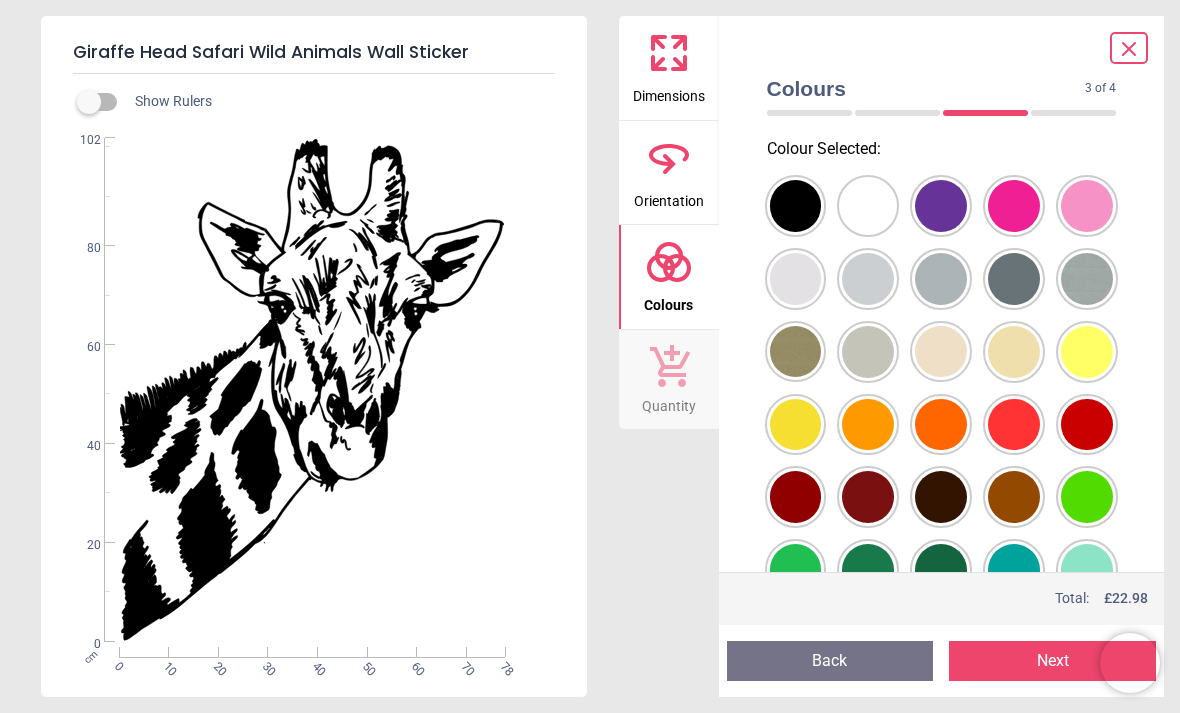 click at bounding box center [796, 206] 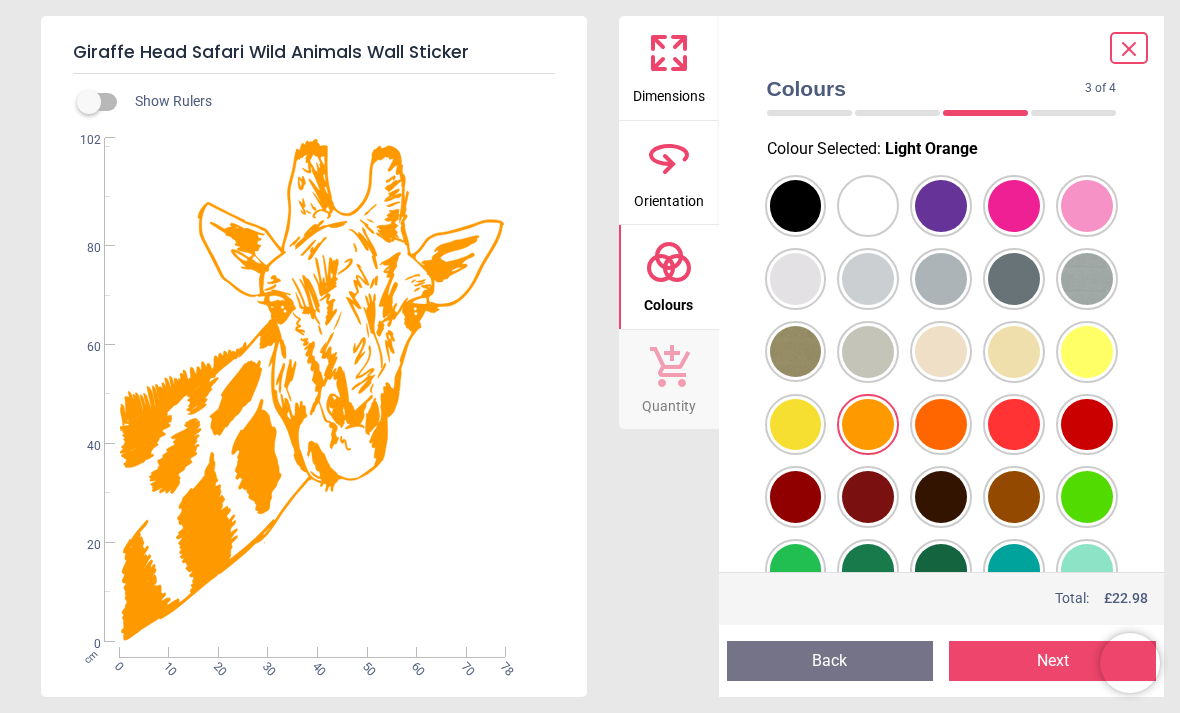 click at bounding box center [796, 206] 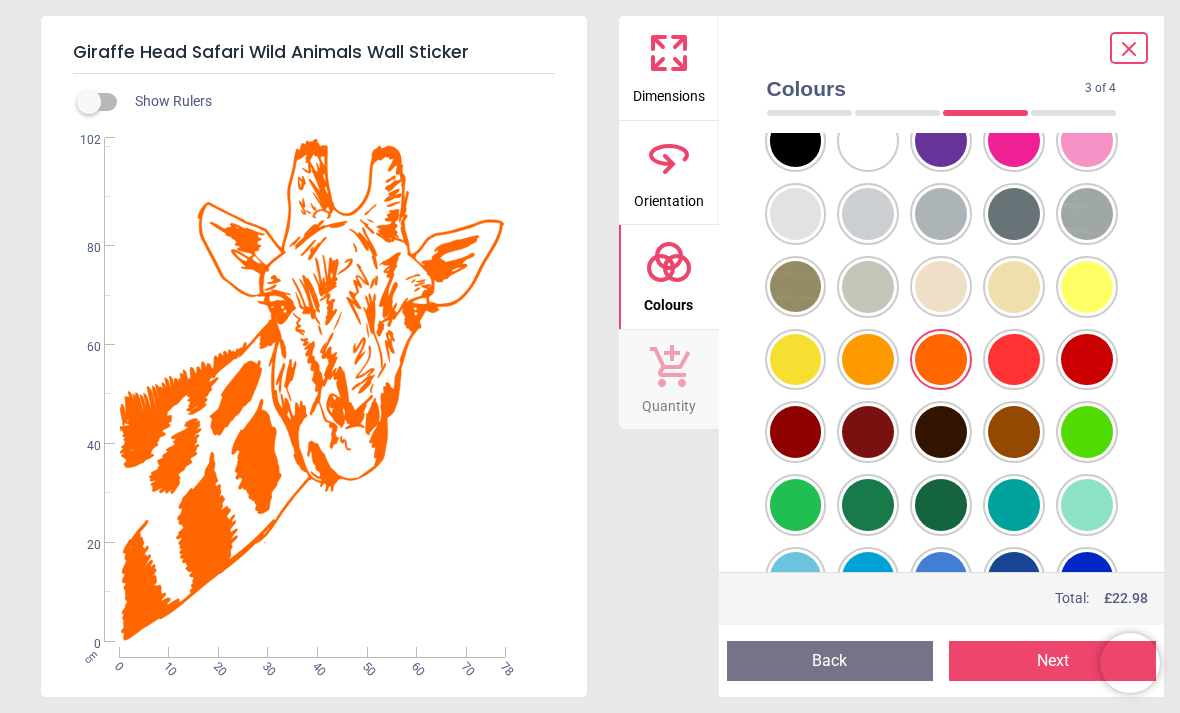scroll, scrollTop: 138, scrollLeft: 0, axis: vertical 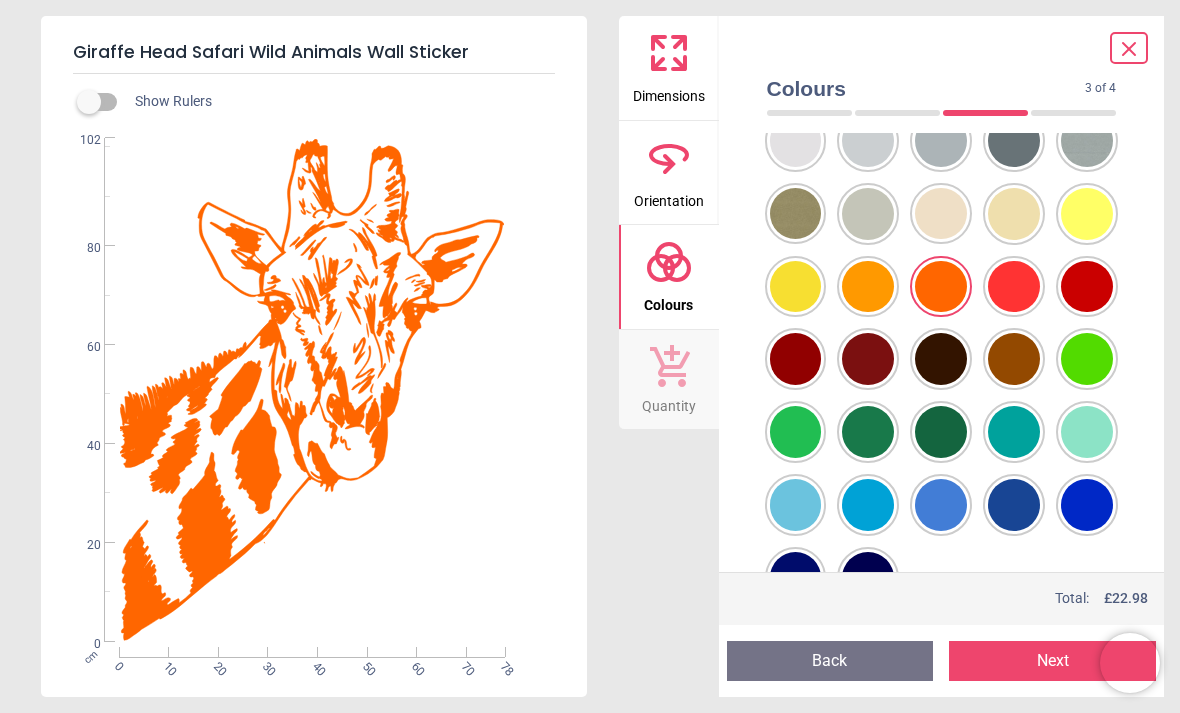 click at bounding box center (796, 68) 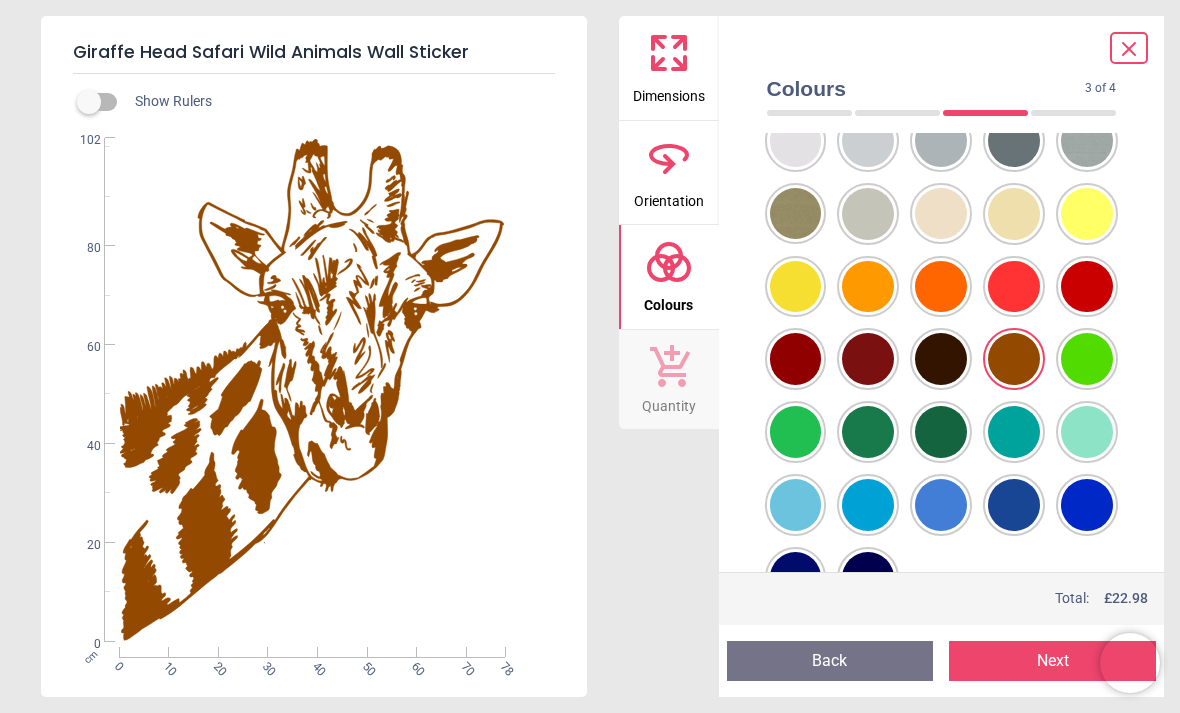 click at bounding box center [796, 68] 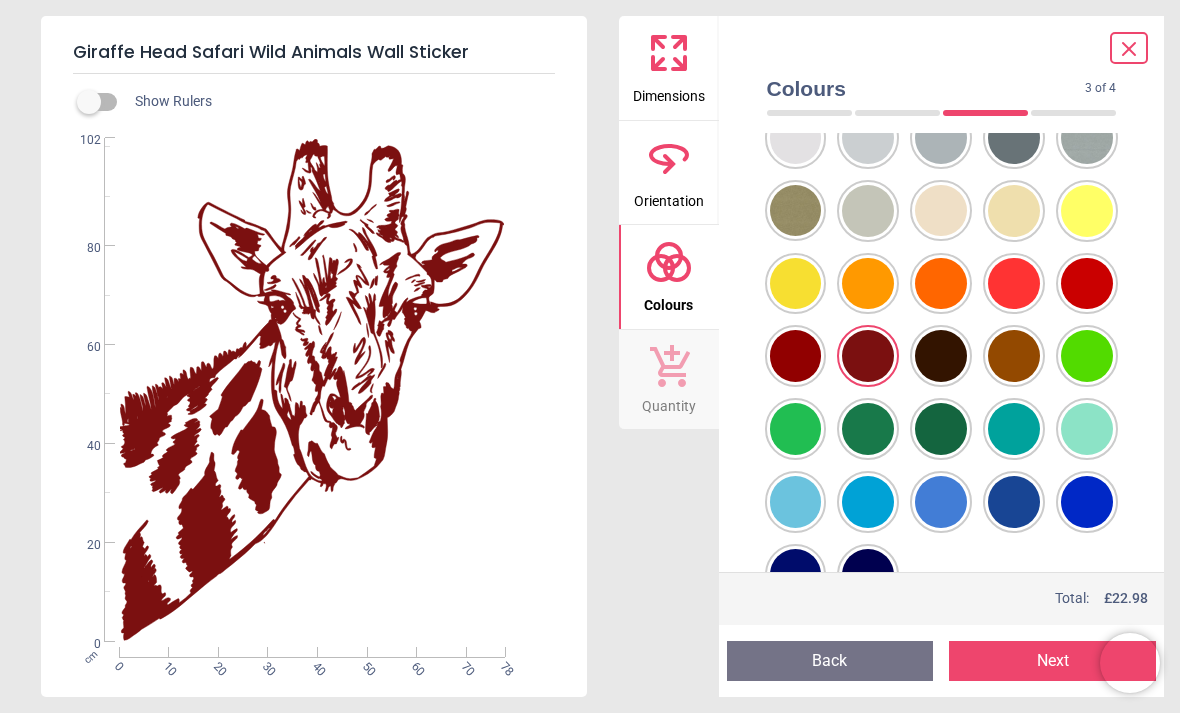 scroll, scrollTop: 146, scrollLeft: 0, axis: vertical 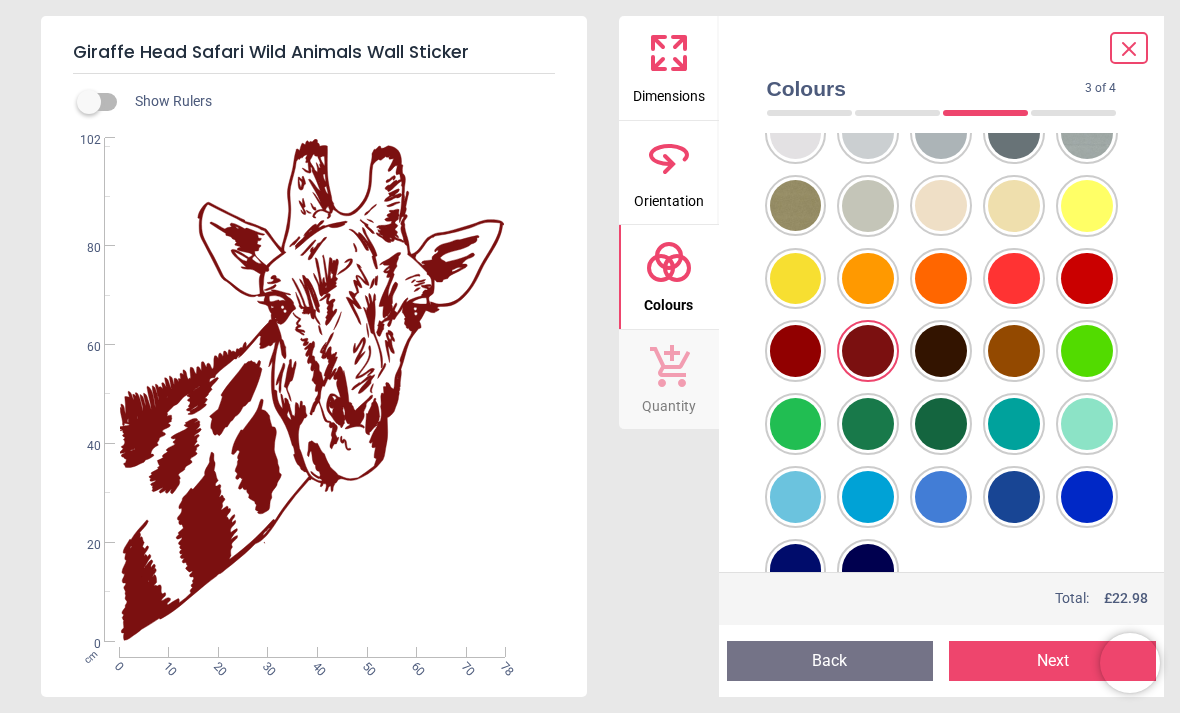 click at bounding box center (796, 60) 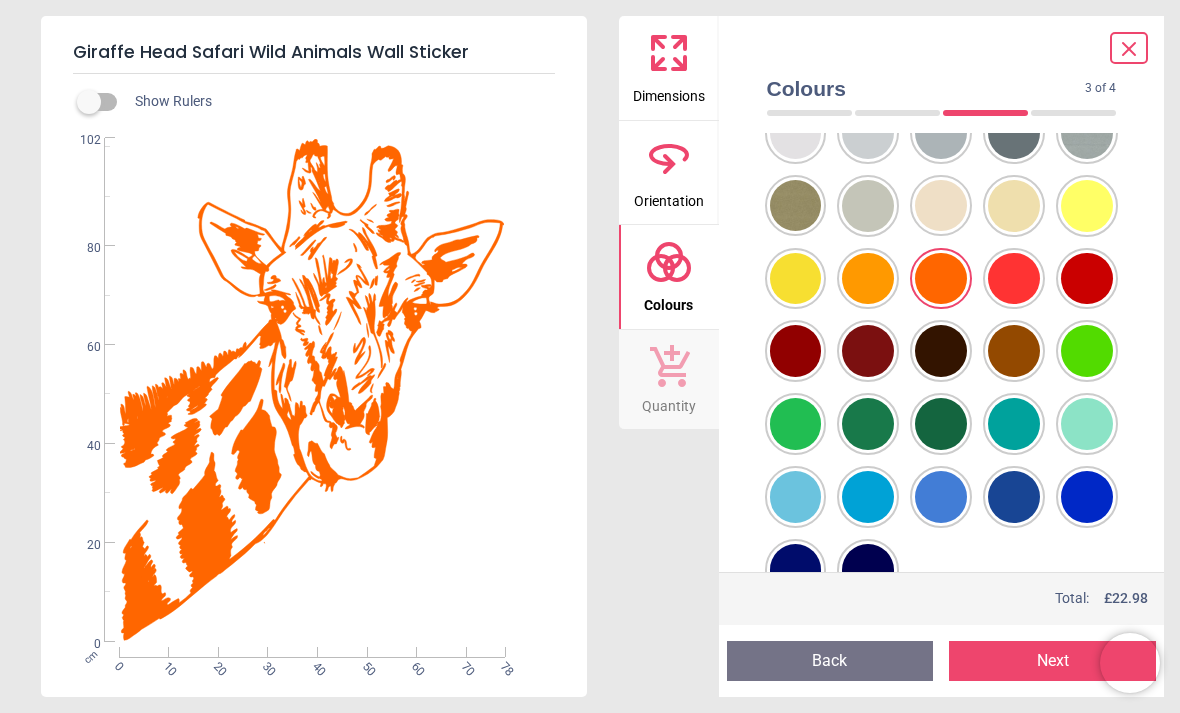 click at bounding box center [796, 60] 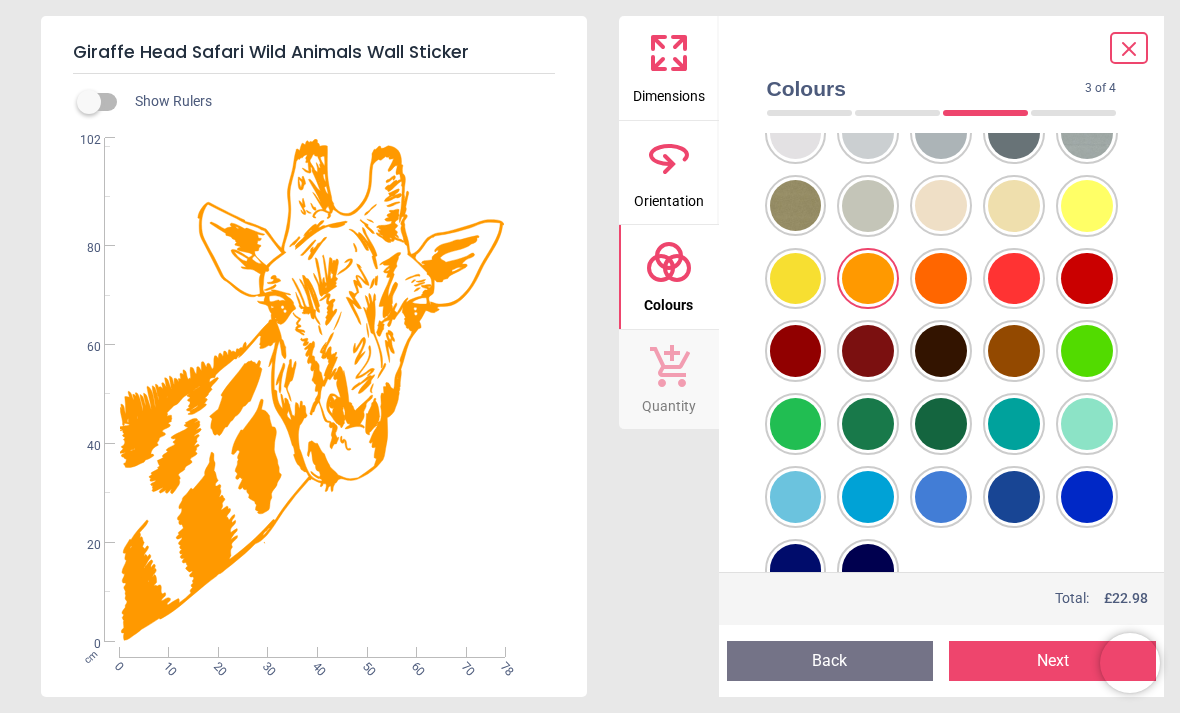 click at bounding box center [796, 60] 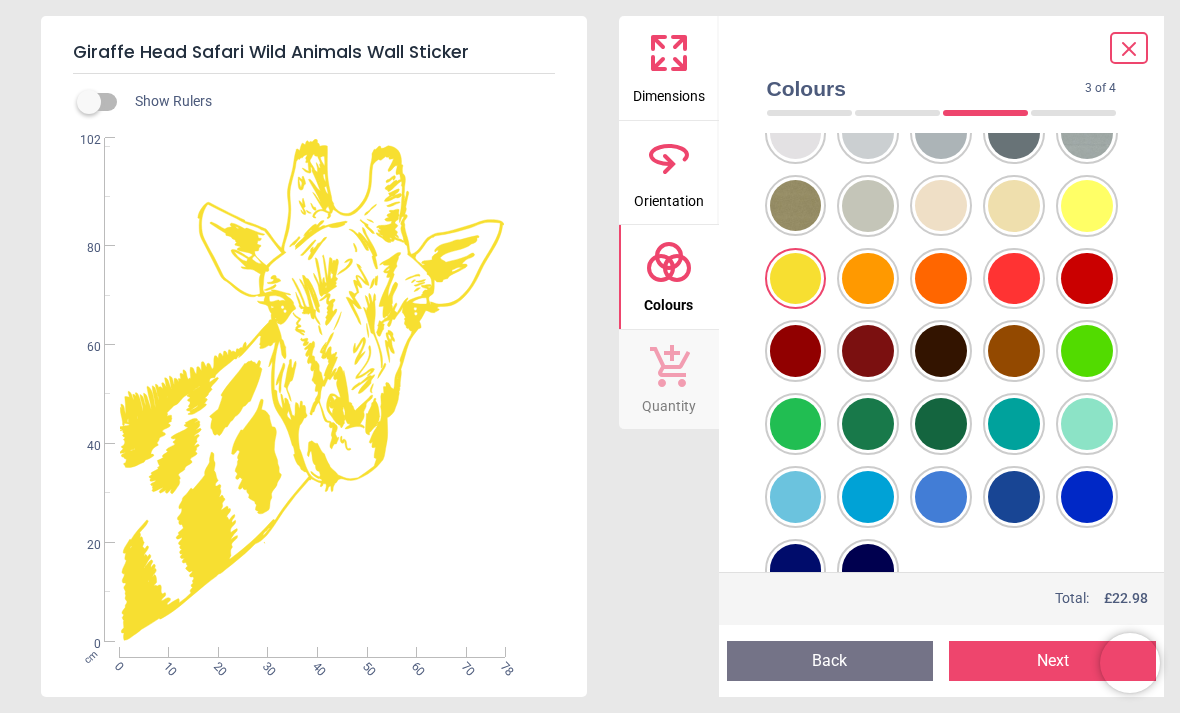 click at bounding box center [796, 60] 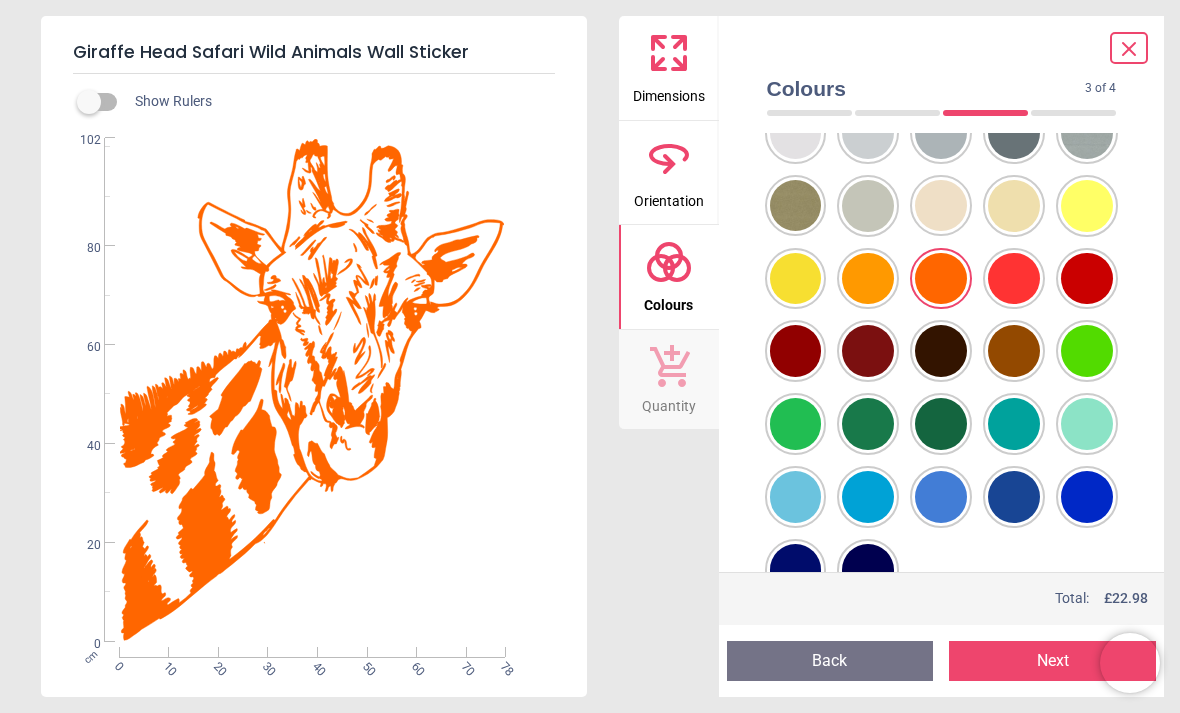 click at bounding box center (796, 60) 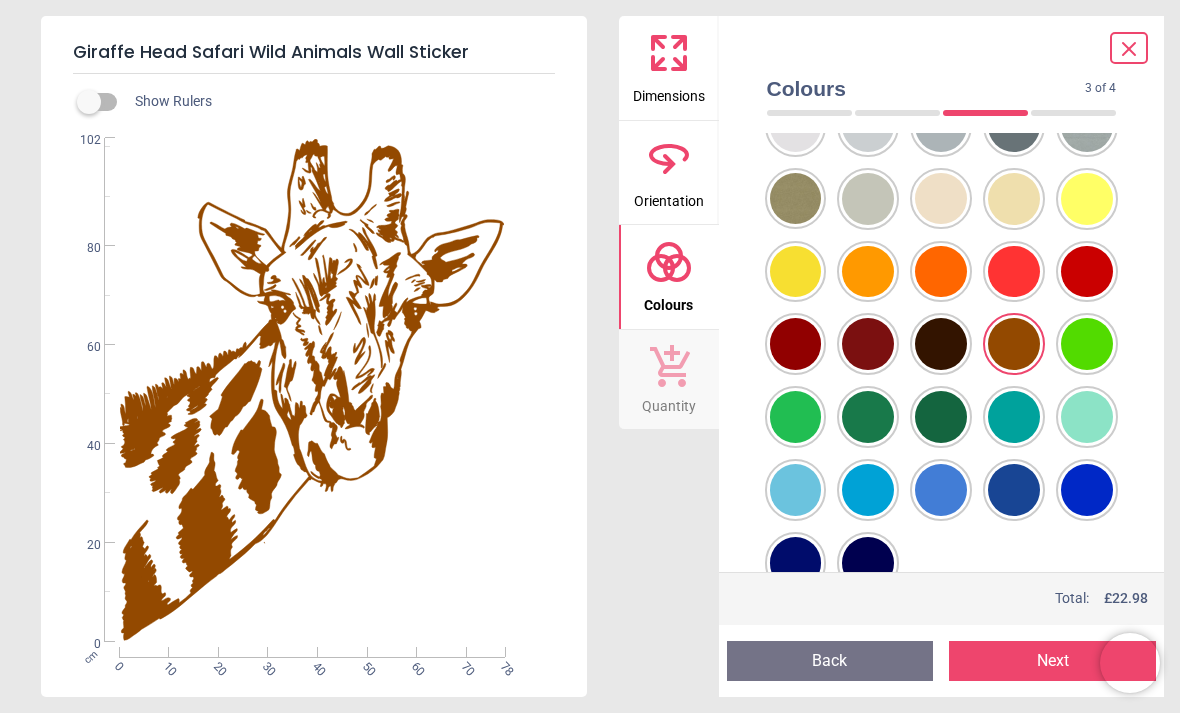 scroll, scrollTop: 145, scrollLeft: 0, axis: vertical 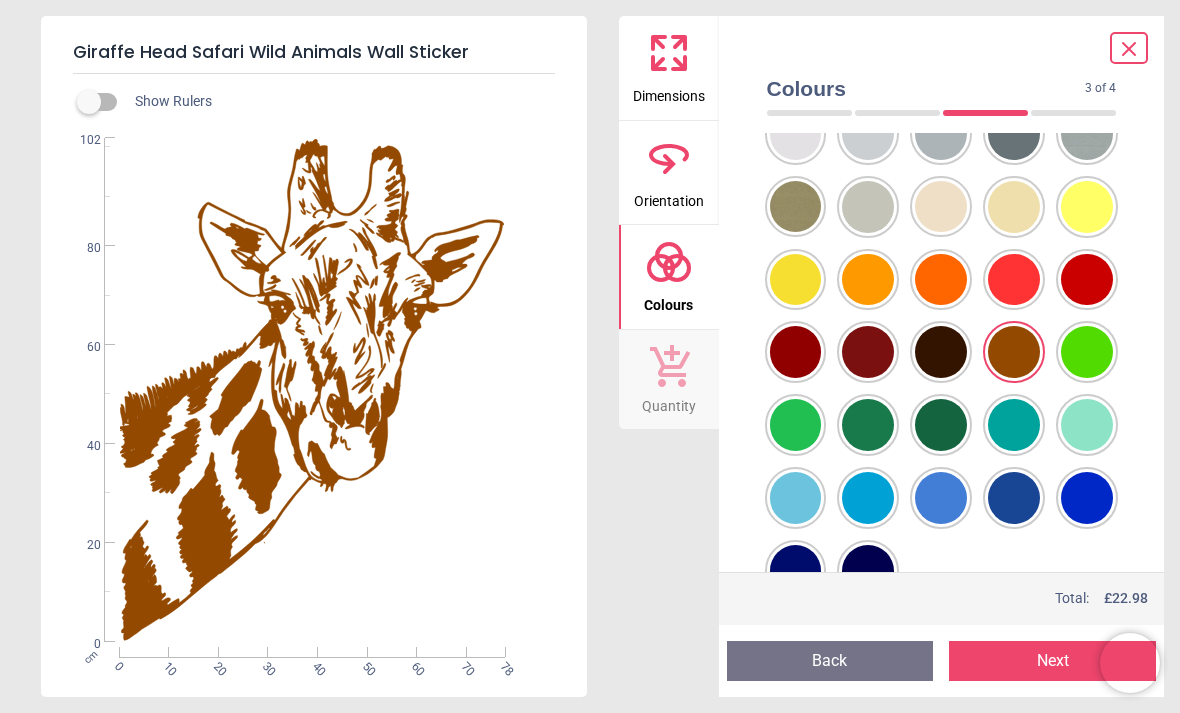 click at bounding box center (796, 61) 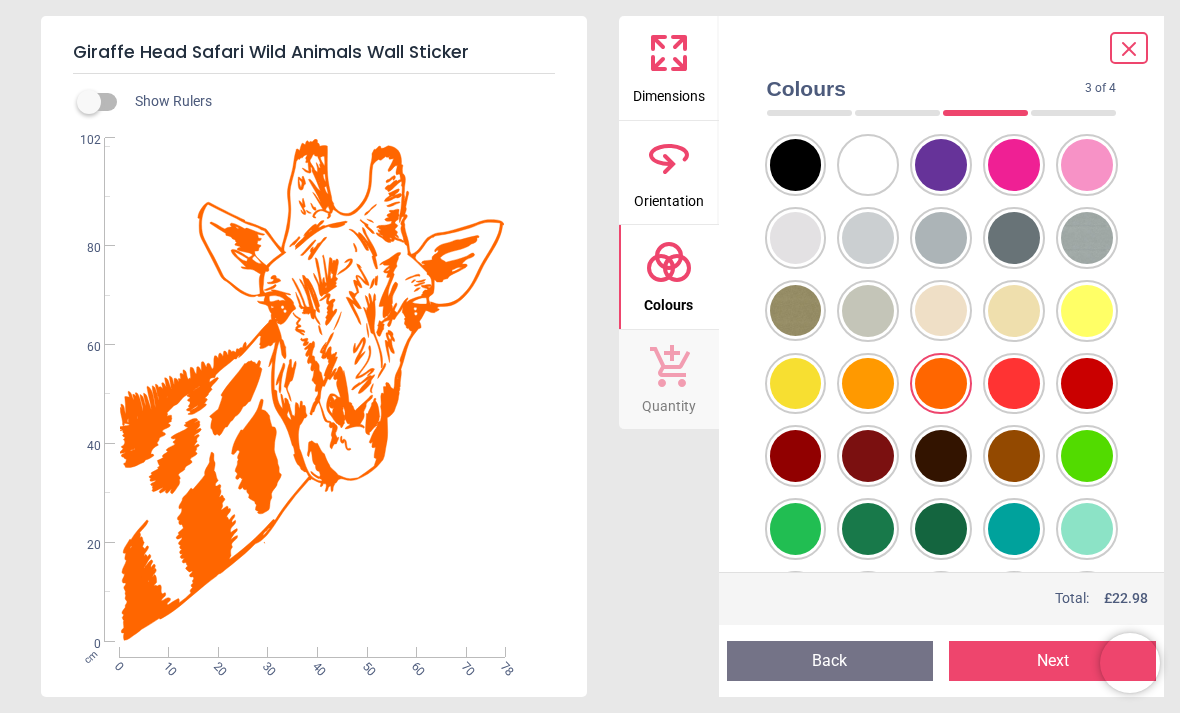 scroll, scrollTop: 33, scrollLeft: 0, axis: vertical 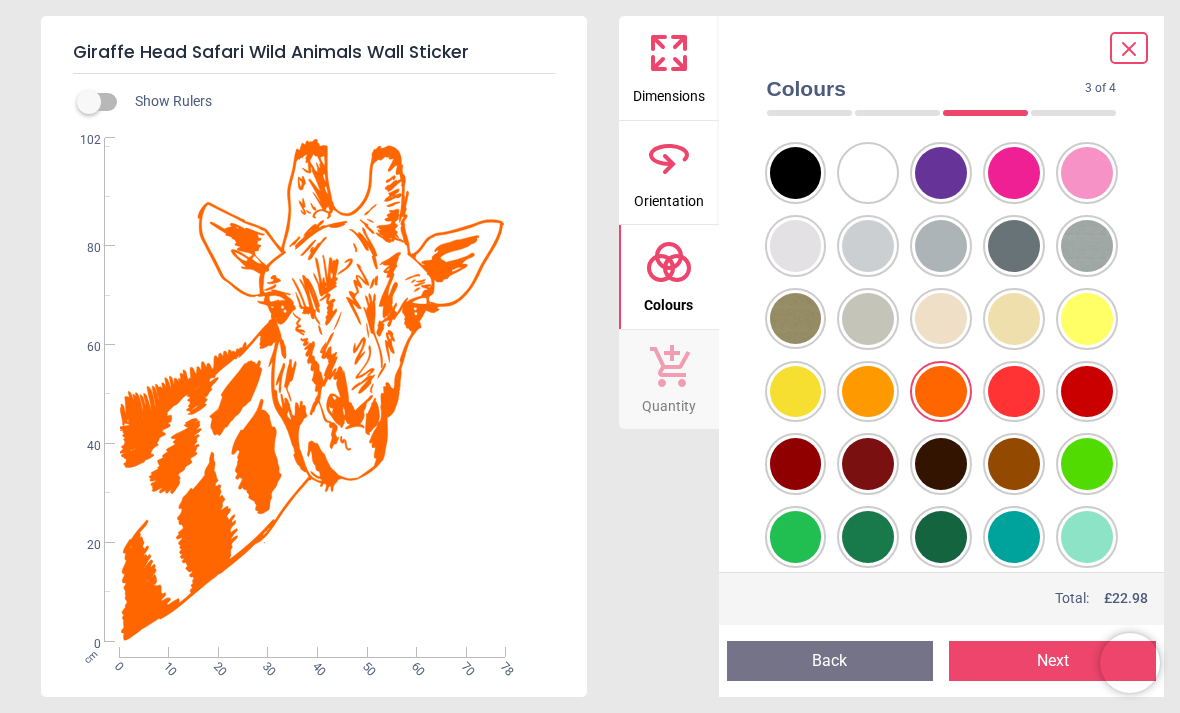 click at bounding box center [796, 173] 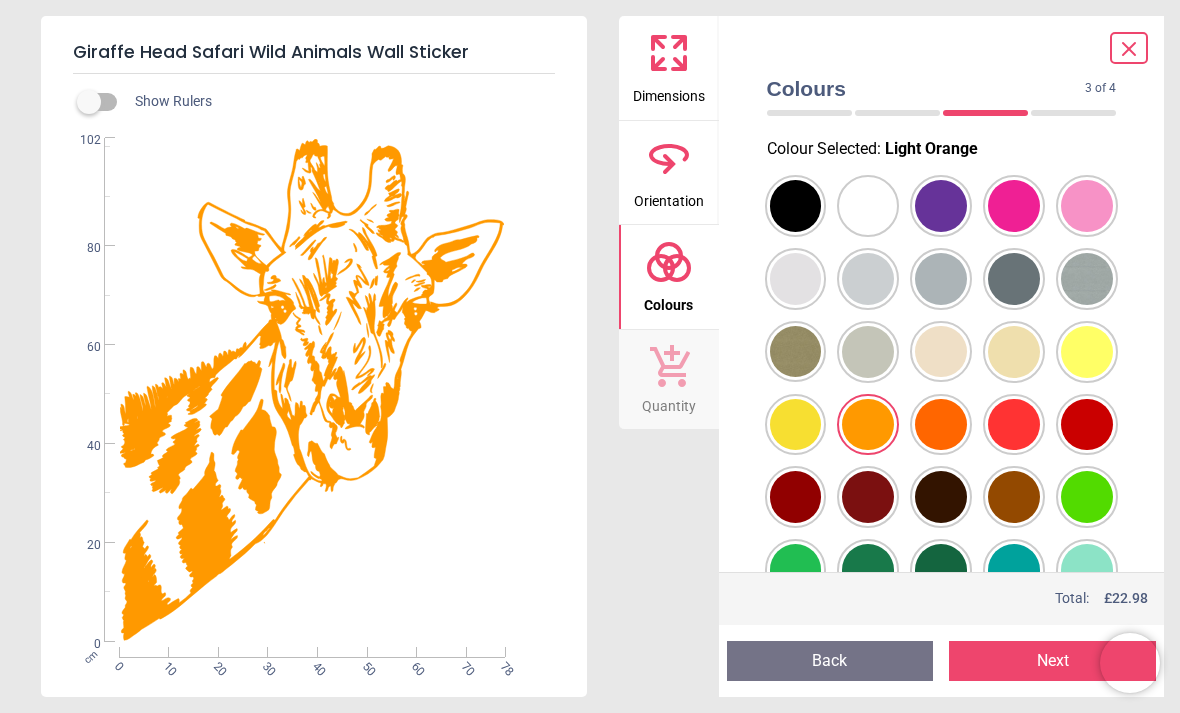scroll, scrollTop: 0, scrollLeft: 0, axis: both 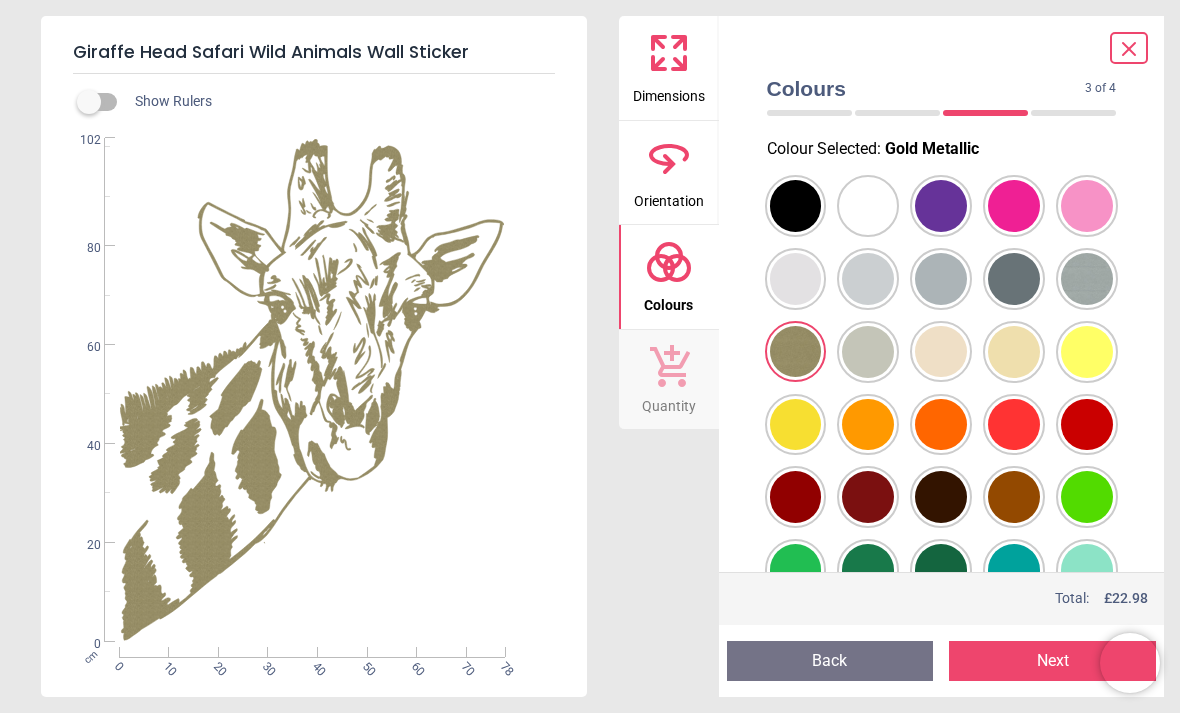 click at bounding box center [796, 206] 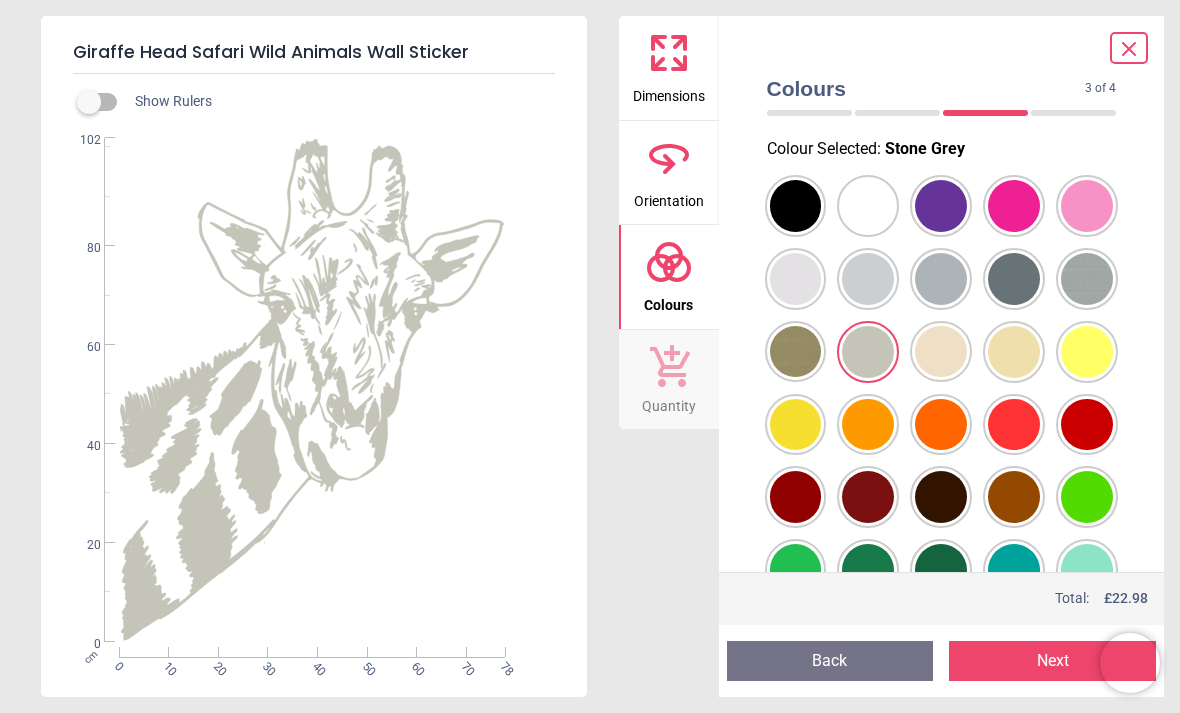 click at bounding box center [796, 206] 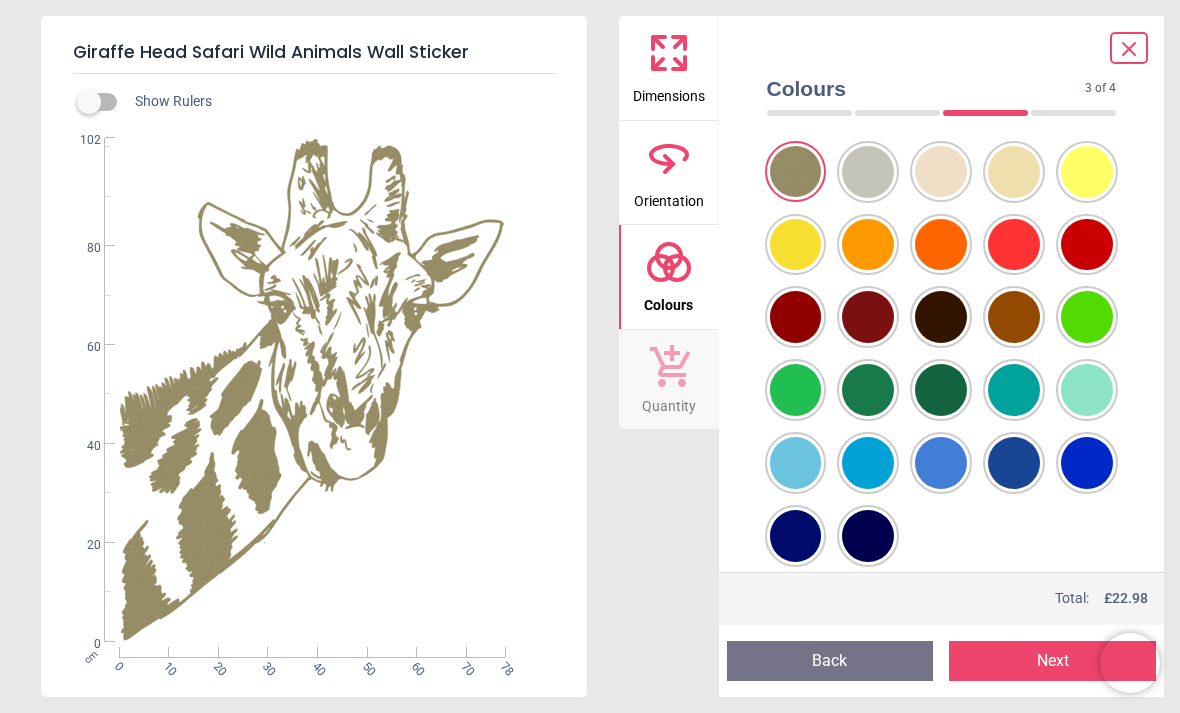 scroll, scrollTop: 179, scrollLeft: 0, axis: vertical 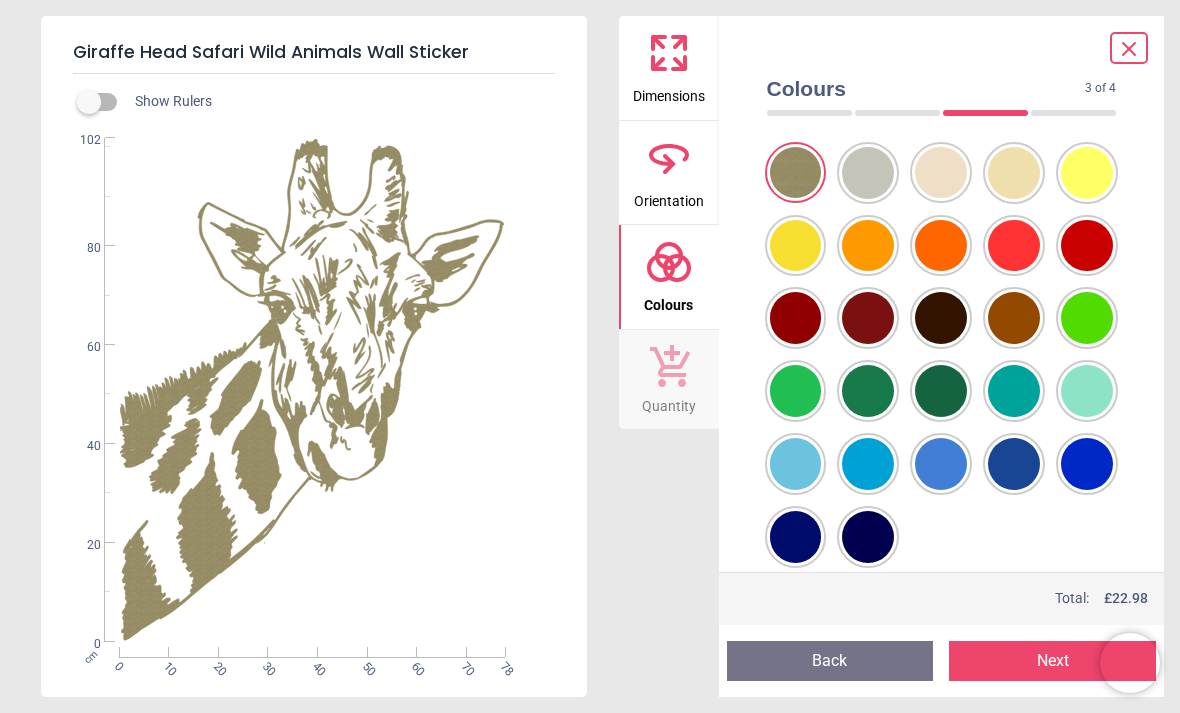 click on "Next" at bounding box center [1052, 661] 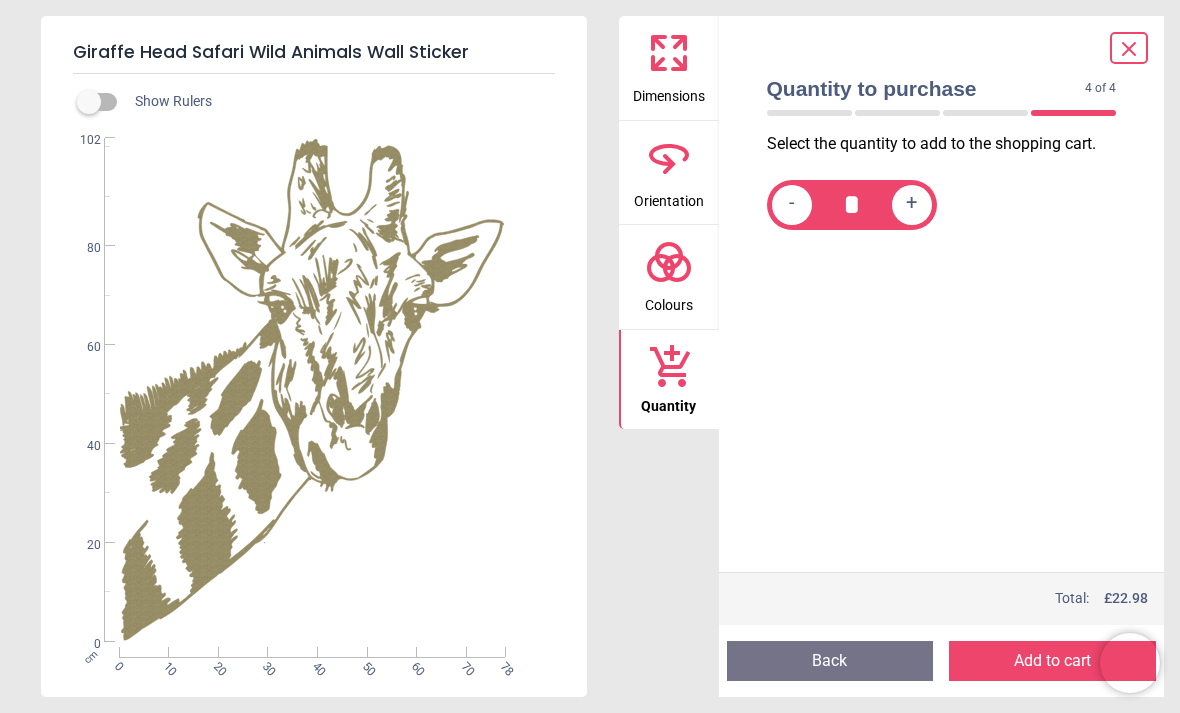 click on "Add to cart" at bounding box center [1052, 661] 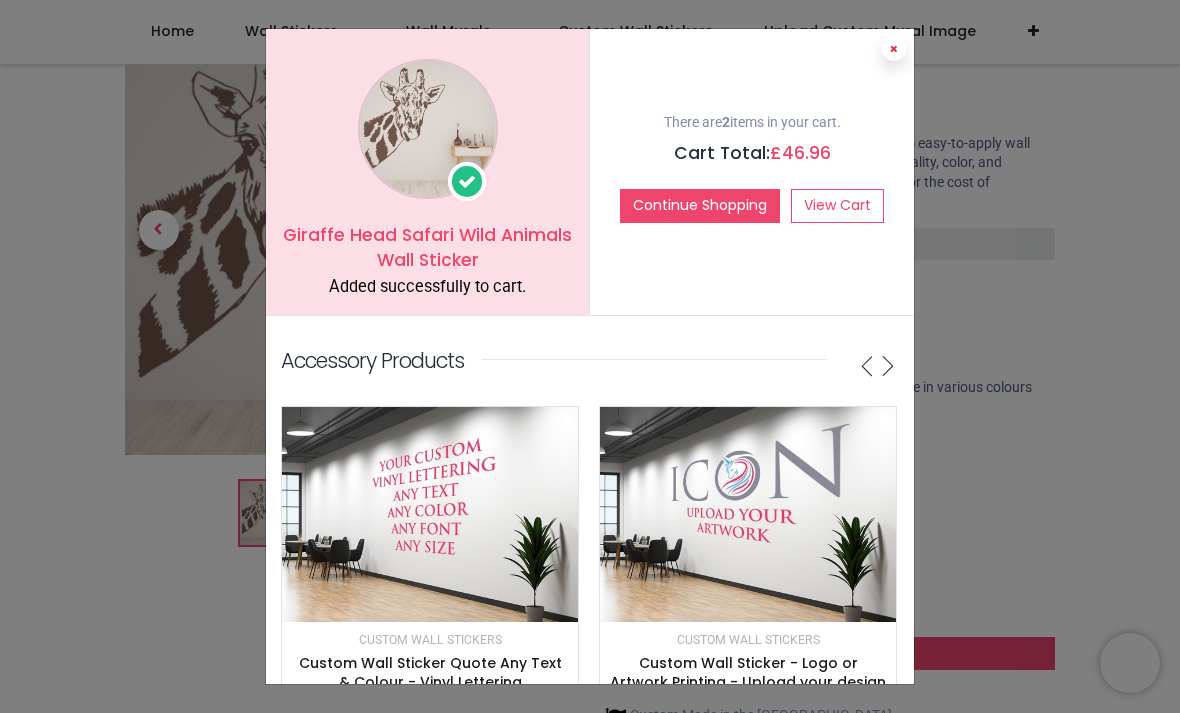 click at bounding box center [894, 49] 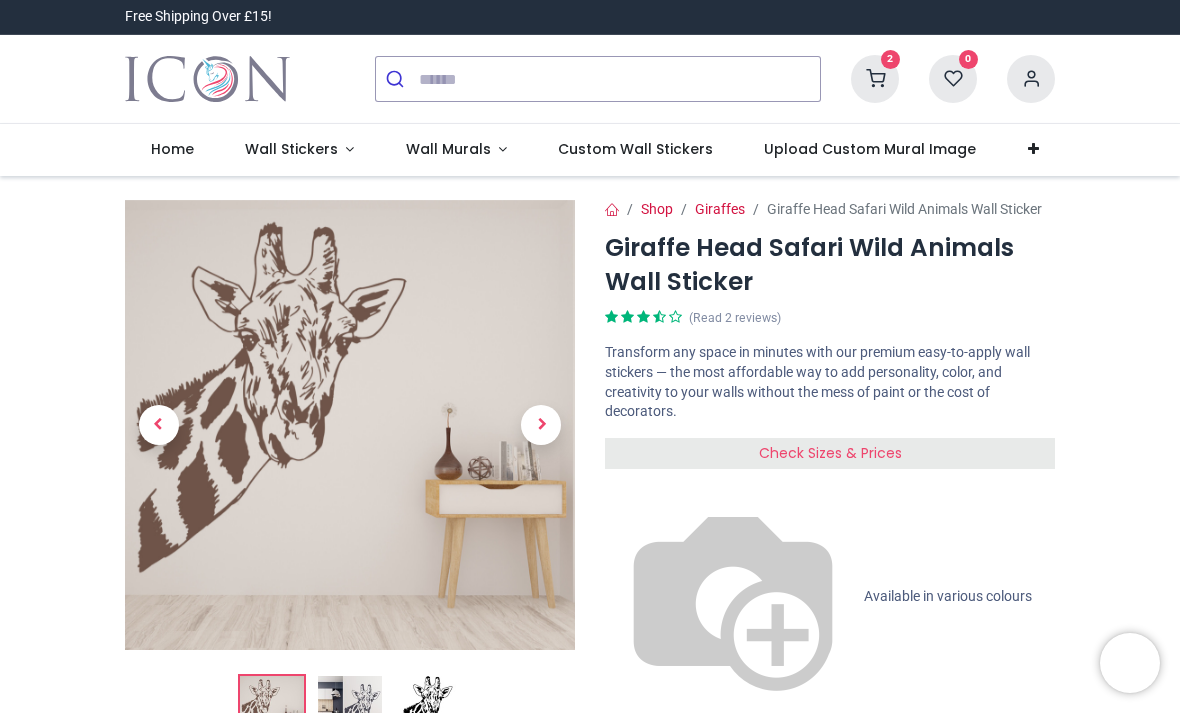 scroll, scrollTop: 0, scrollLeft: 0, axis: both 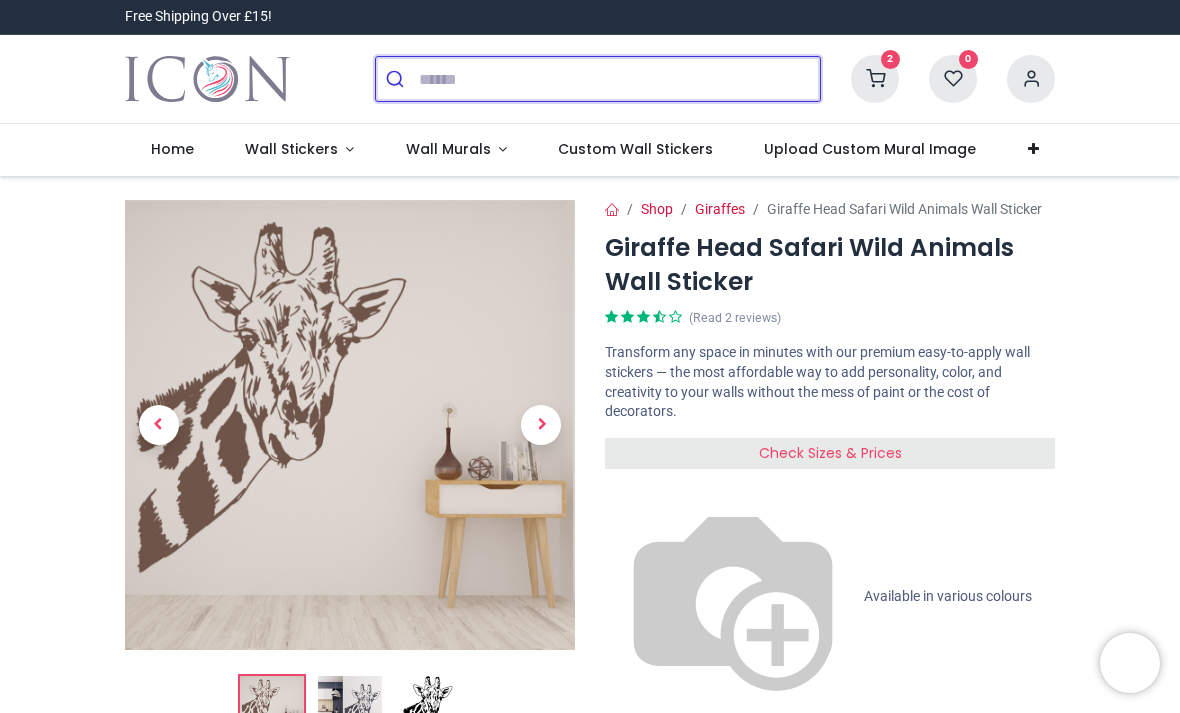 click at bounding box center [619, 79] 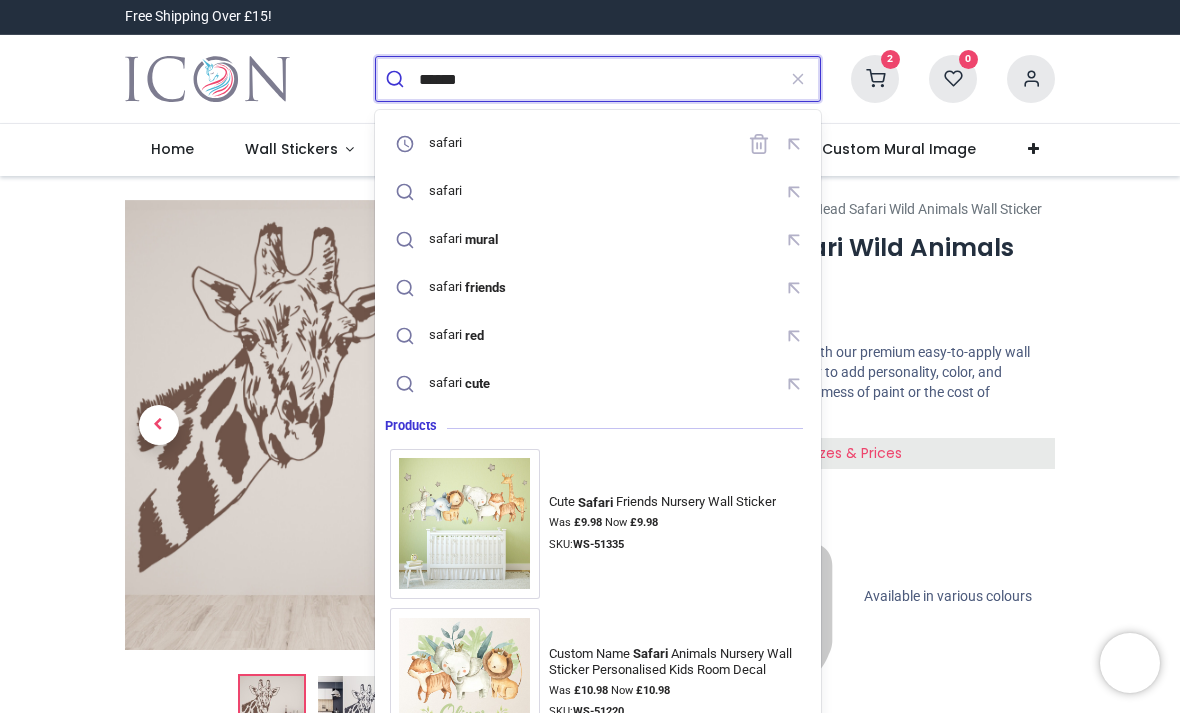 type on "******" 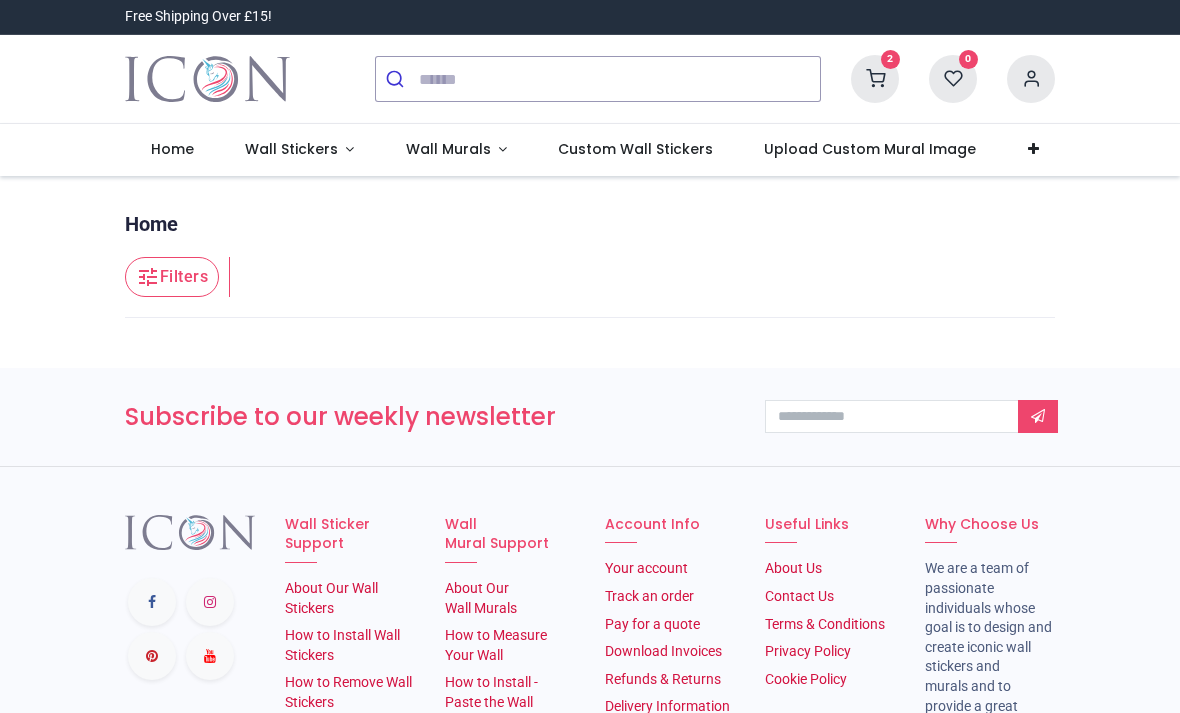 scroll, scrollTop: 0, scrollLeft: 0, axis: both 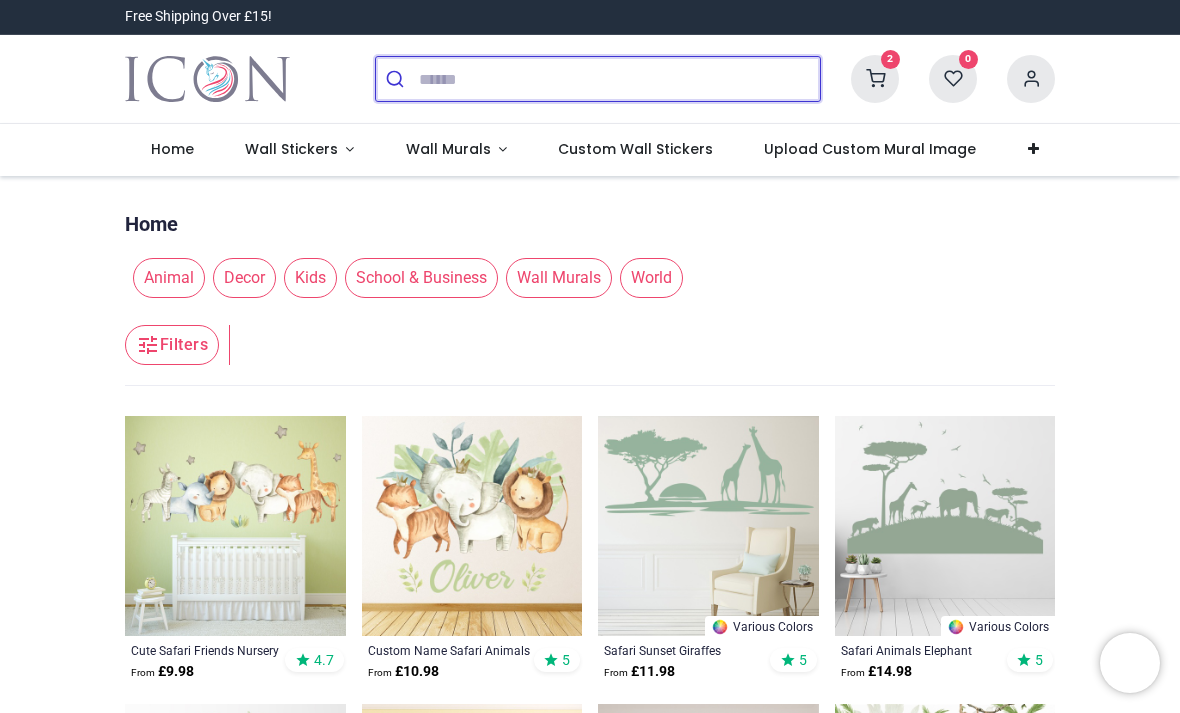 click at bounding box center (619, 79) 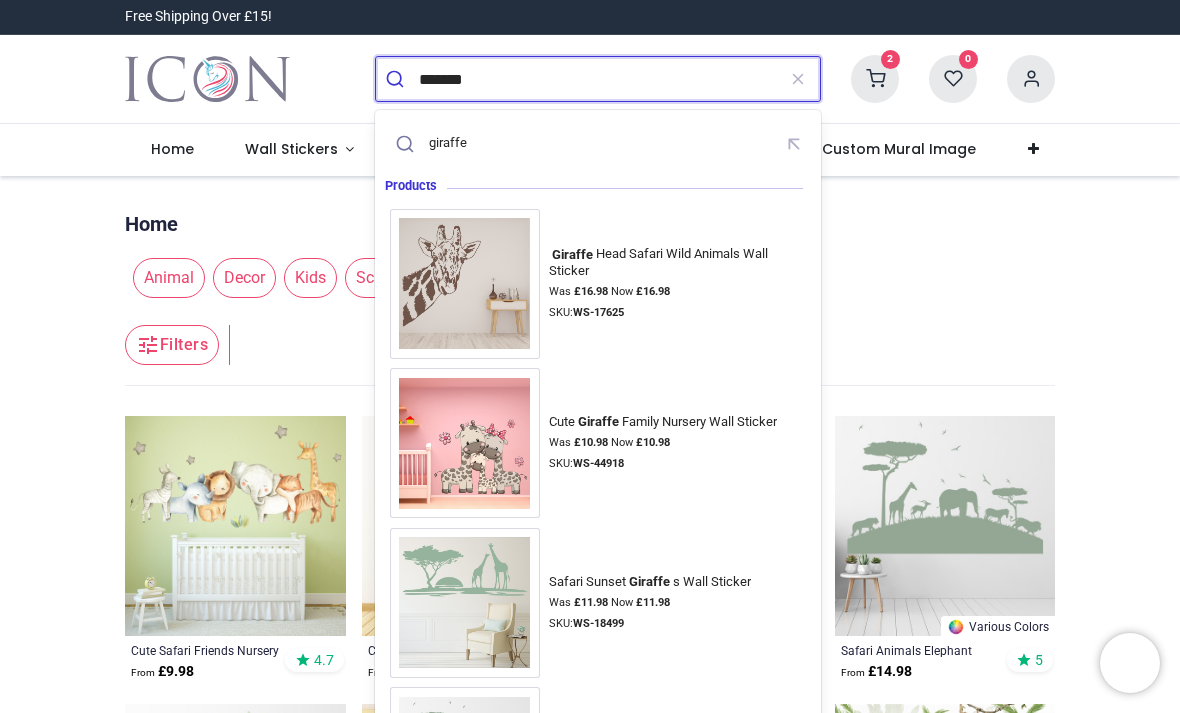 type on "*******" 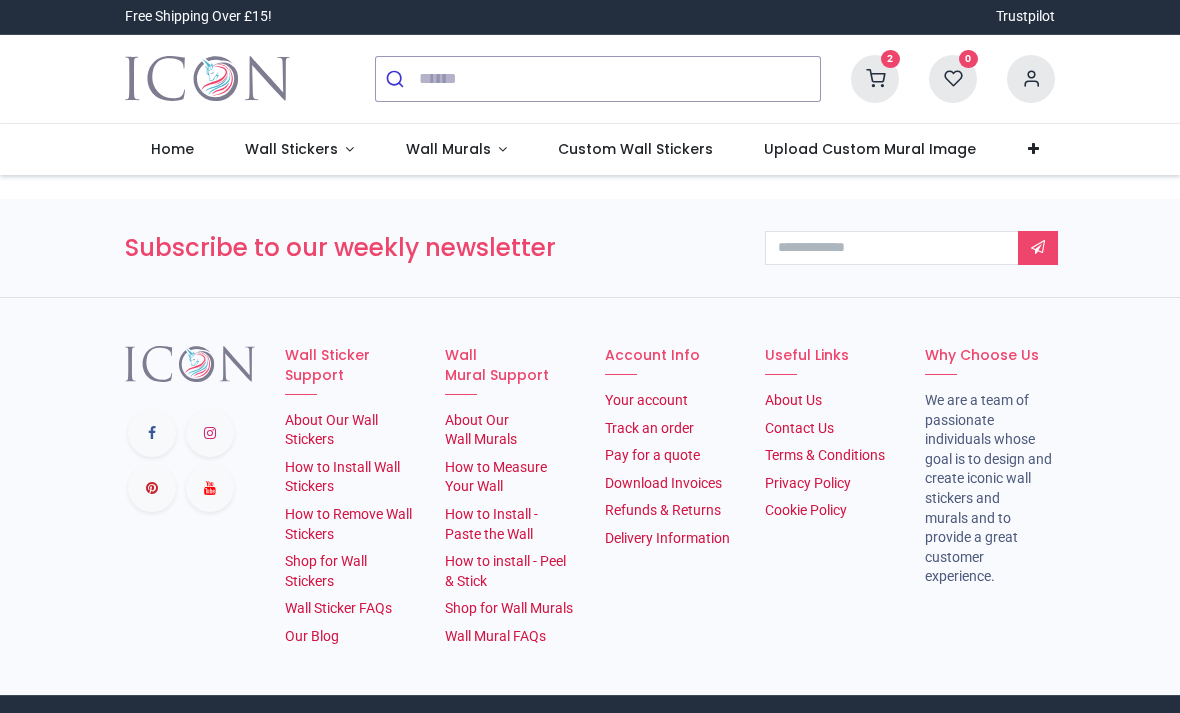 scroll, scrollTop: 0, scrollLeft: 0, axis: both 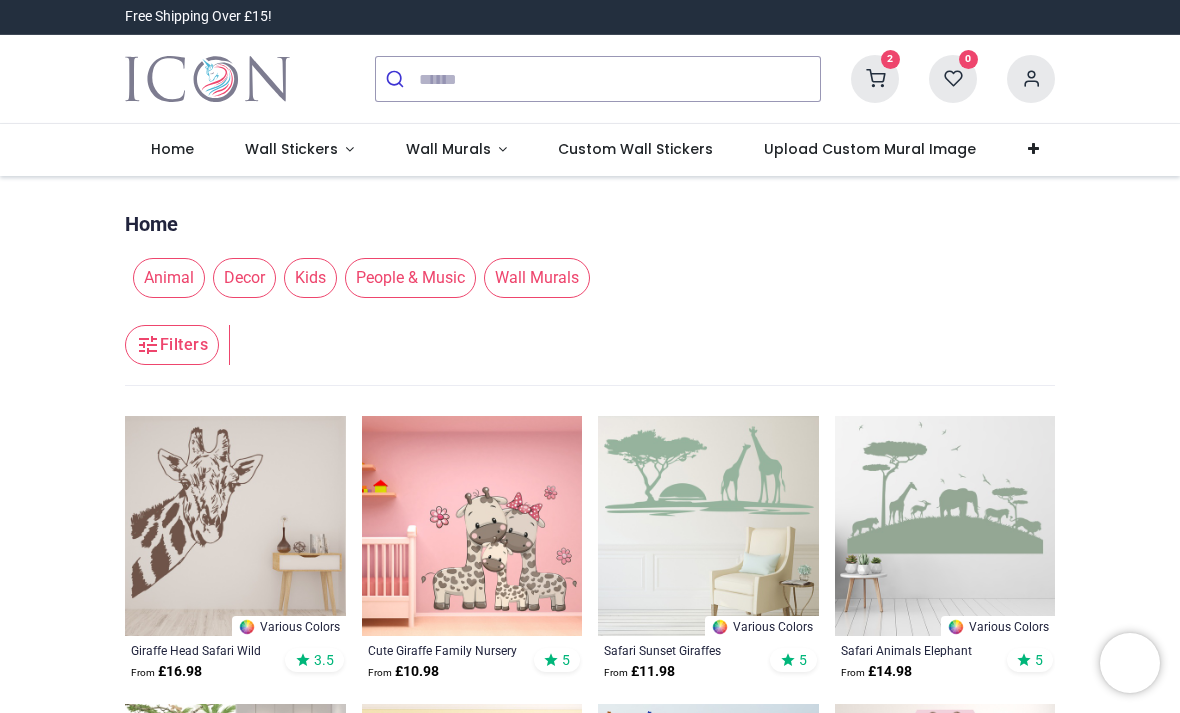 click at bounding box center [875, 79] 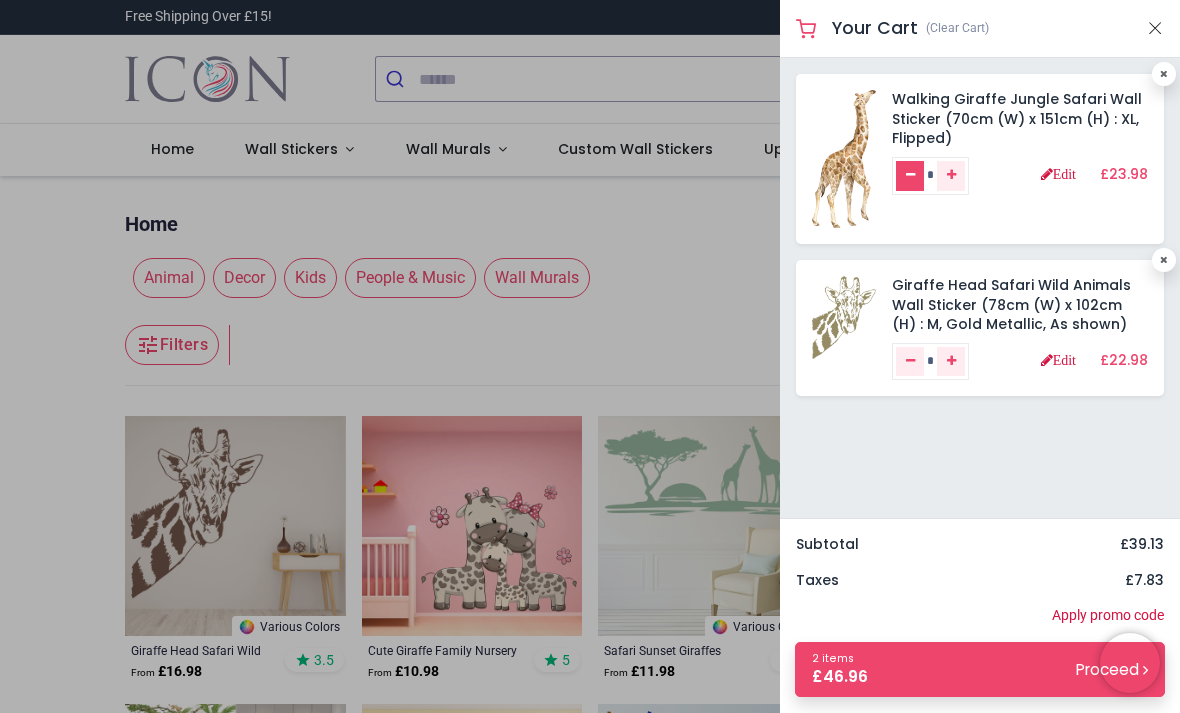 click at bounding box center [910, 175] 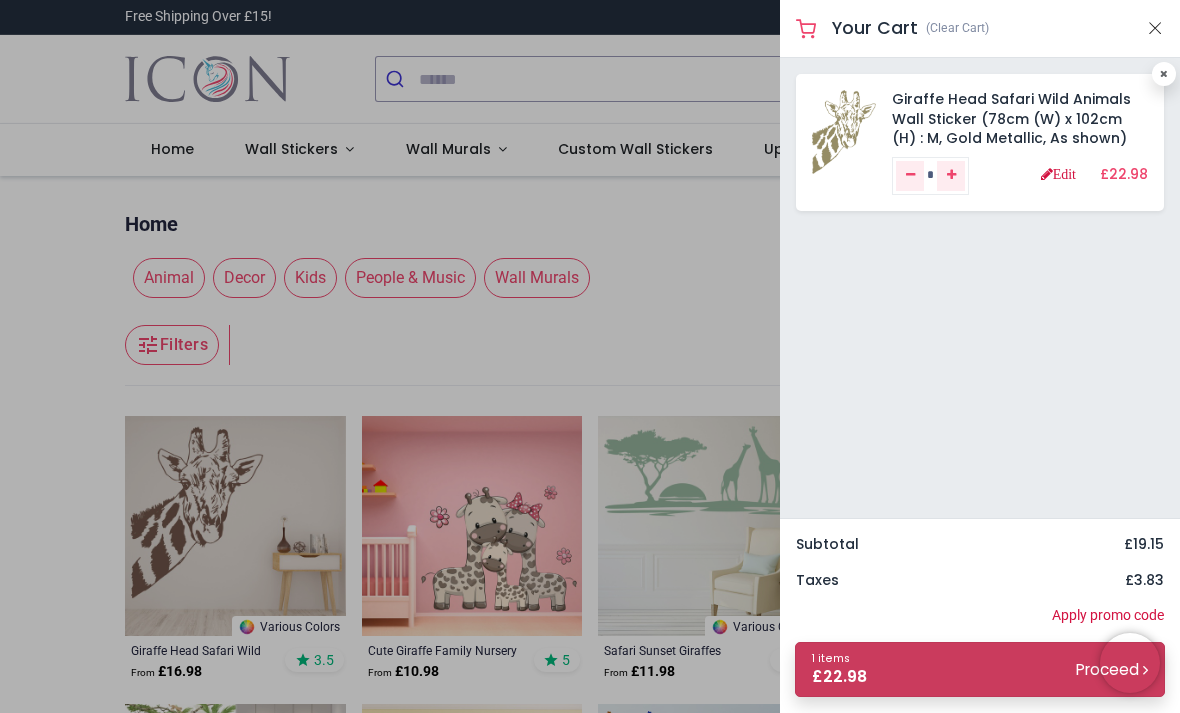 click on "1 items
£  22.98
Proceed" at bounding box center (980, 669) 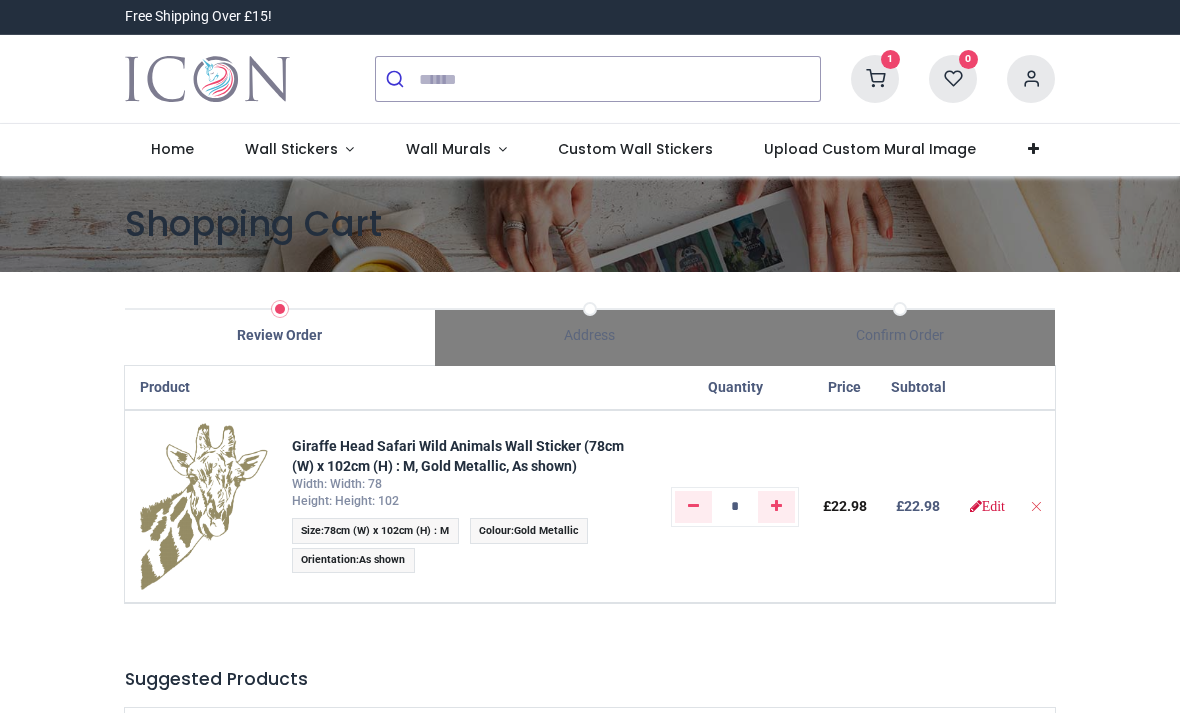 scroll, scrollTop: 0, scrollLeft: 0, axis: both 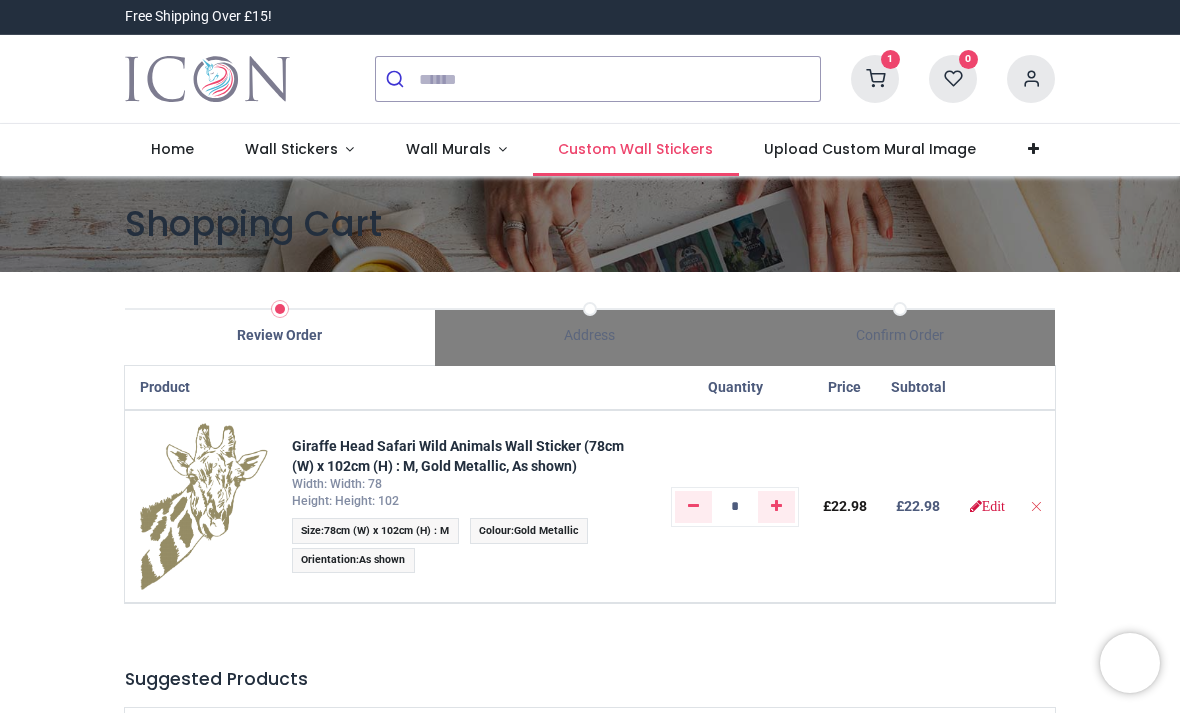 click on "Custom Wall Stickers" at bounding box center (635, 149) 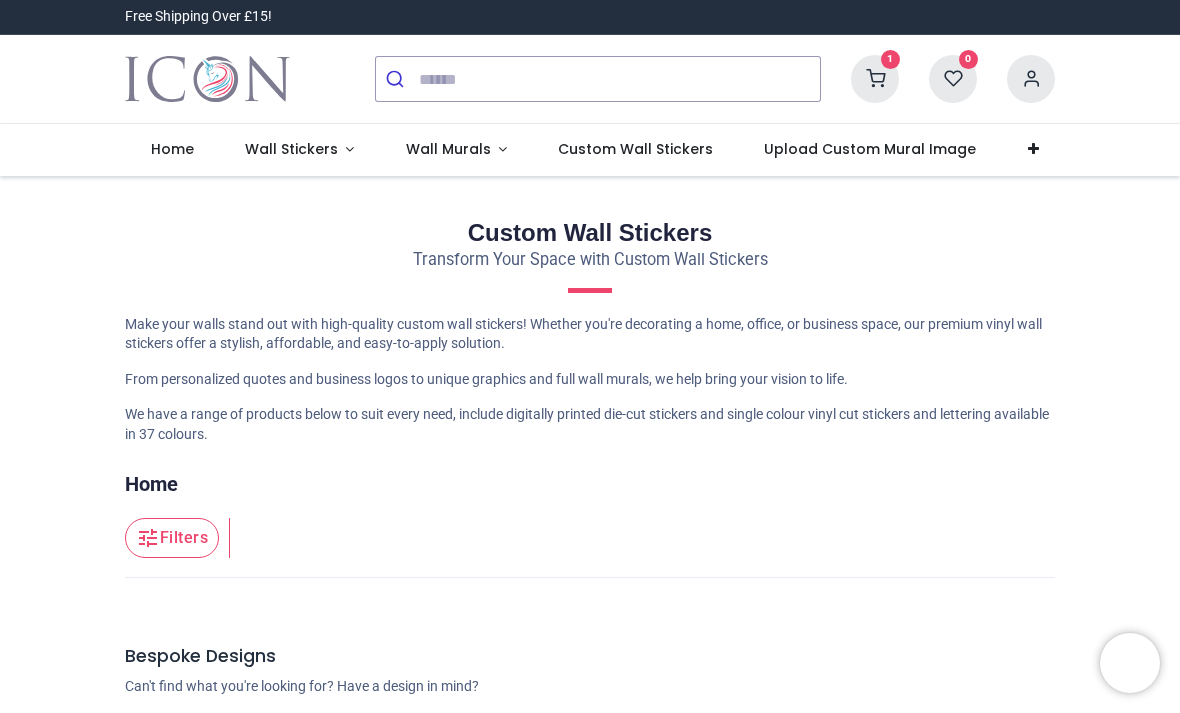 scroll, scrollTop: 0, scrollLeft: 0, axis: both 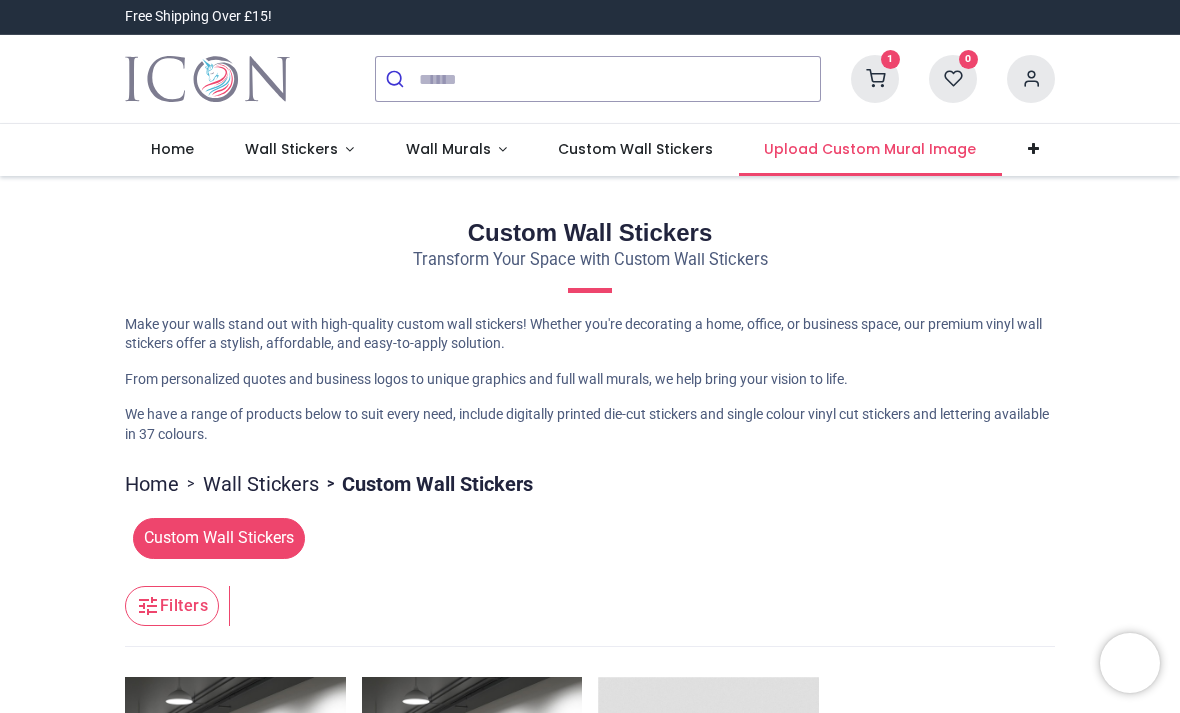 click on "Upload Custom Mural Image" at bounding box center [870, 149] 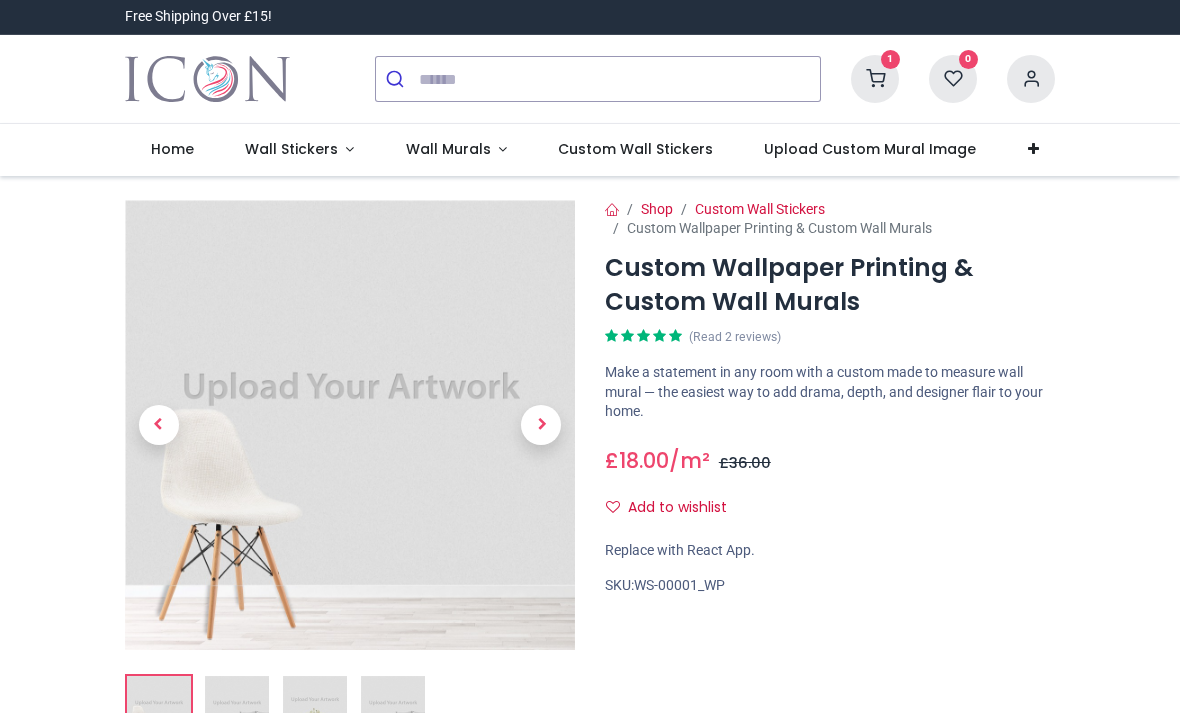 scroll, scrollTop: 0, scrollLeft: 0, axis: both 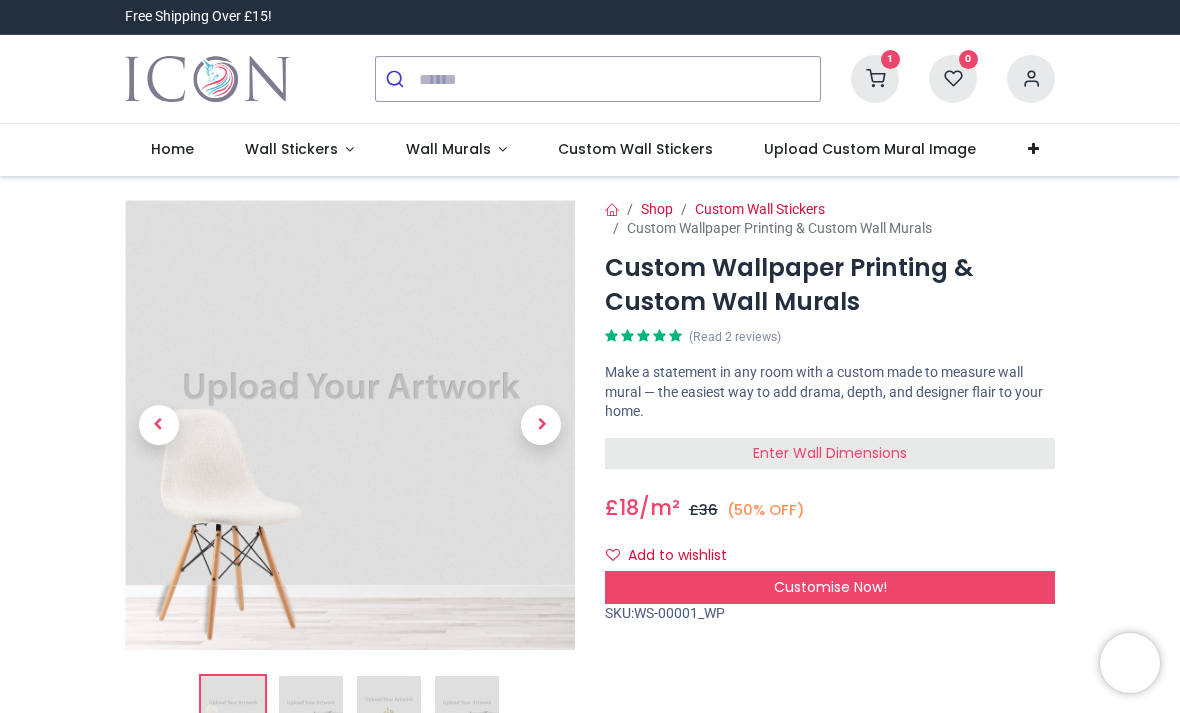 click at bounding box center [875, 79] 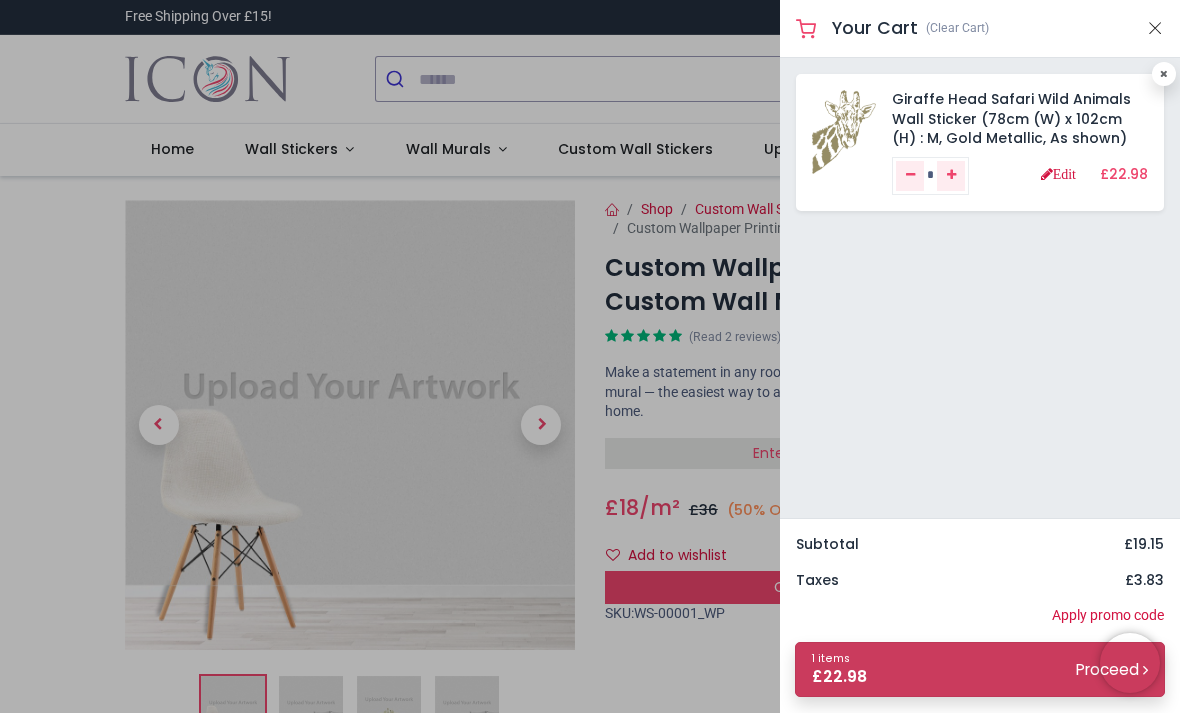 click on "1 items
£  22.98
Proceed" at bounding box center (980, 669) 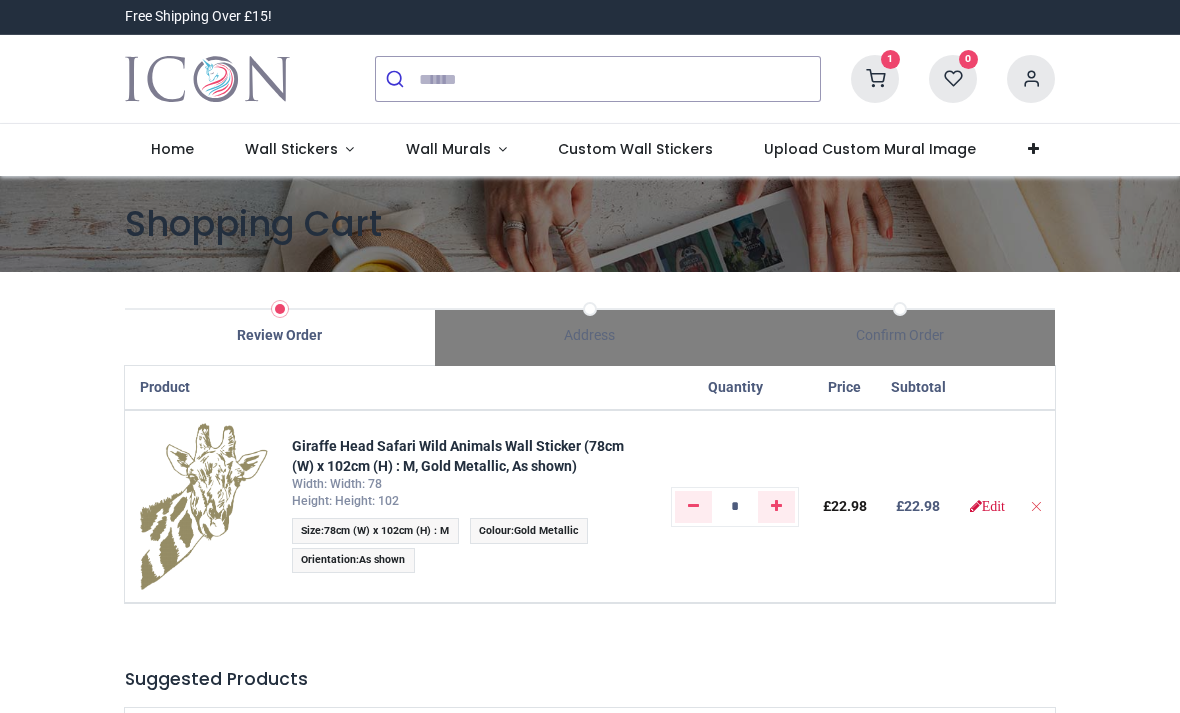 scroll, scrollTop: 0, scrollLeft: 0, axis: both 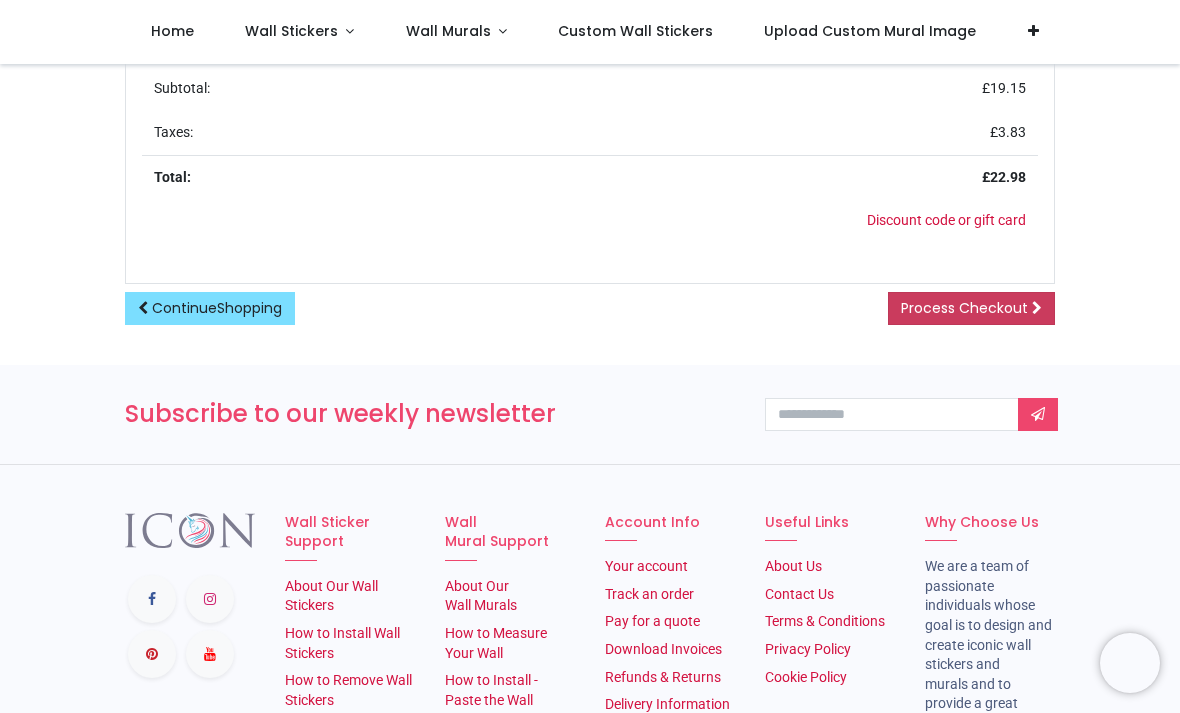 click on "Process Checkout" at bounding box center [964, 308] 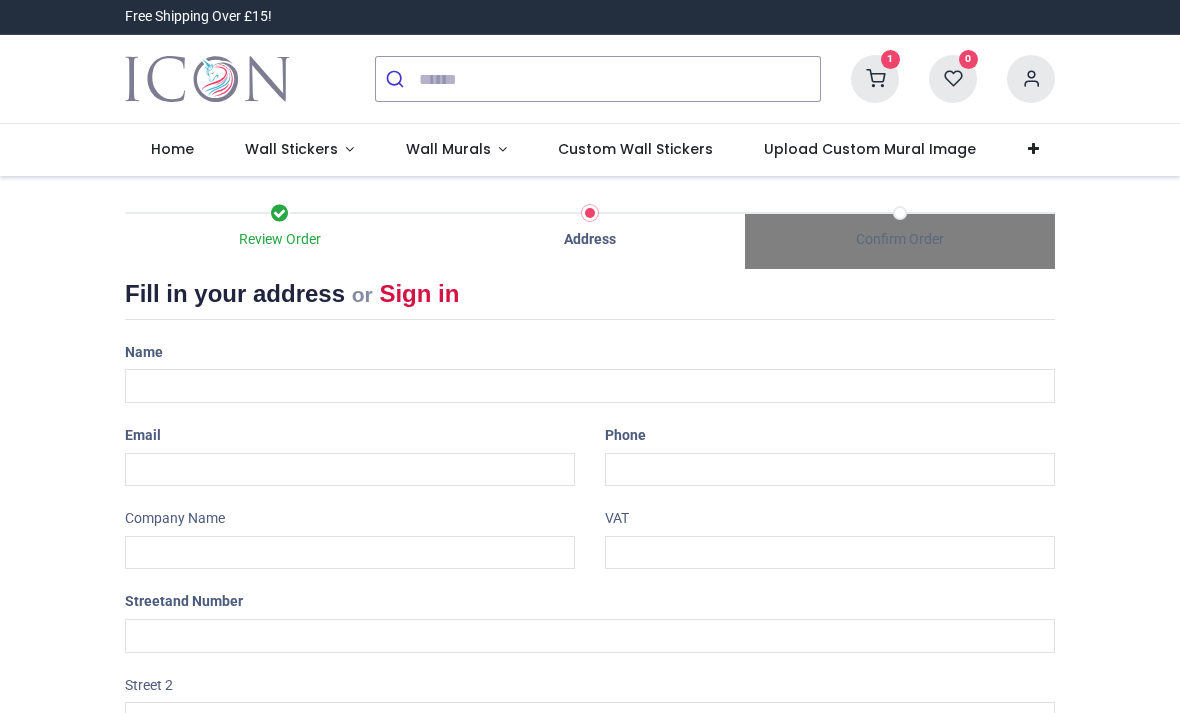 scroll, scrollTop: 0, scrollLeft: 0, axis: both 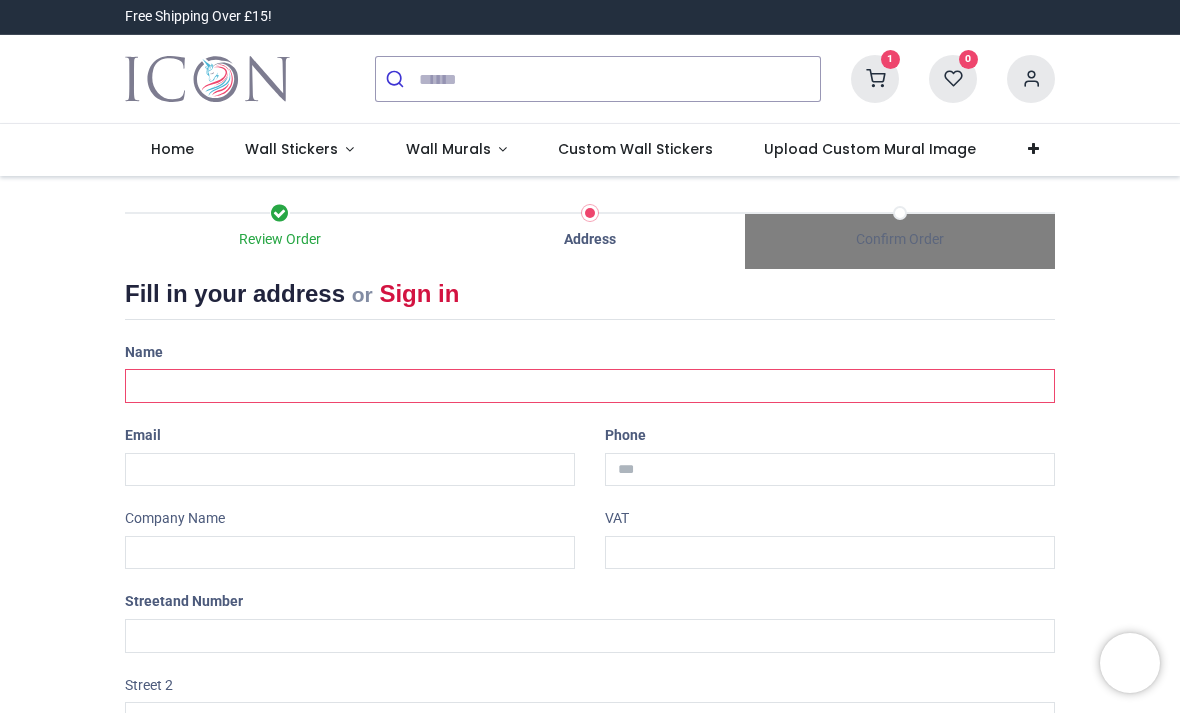 click at bounding box center (590, 386) 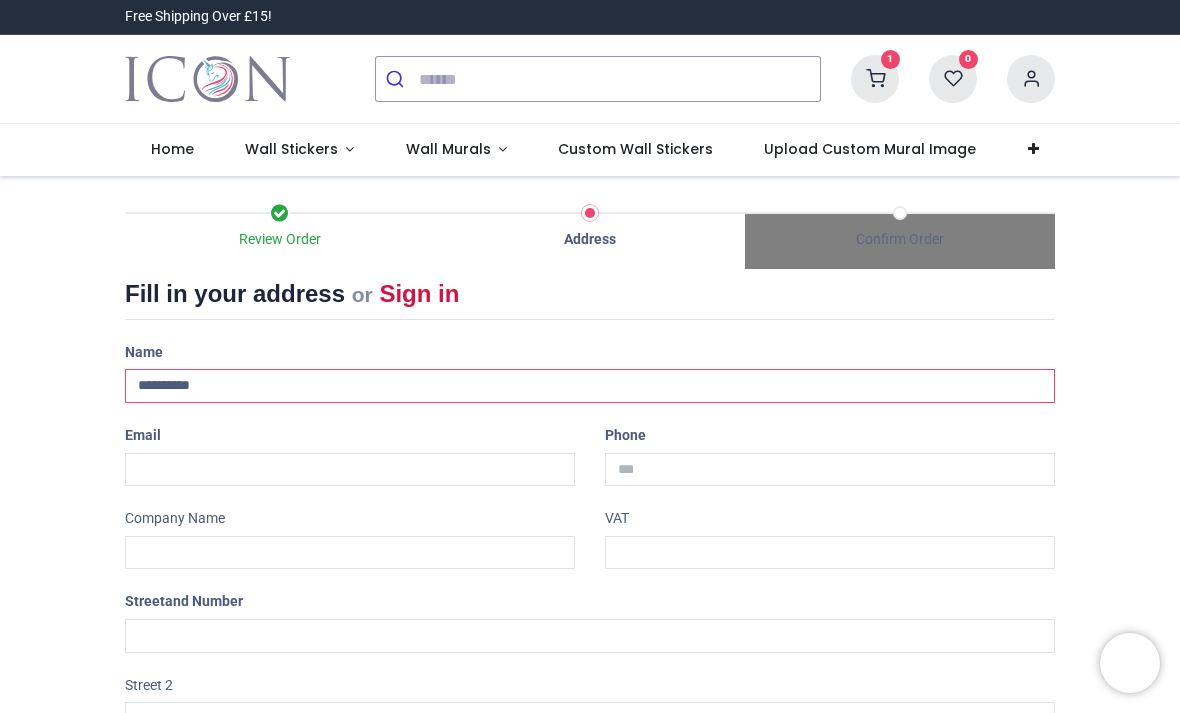 type on "**********" 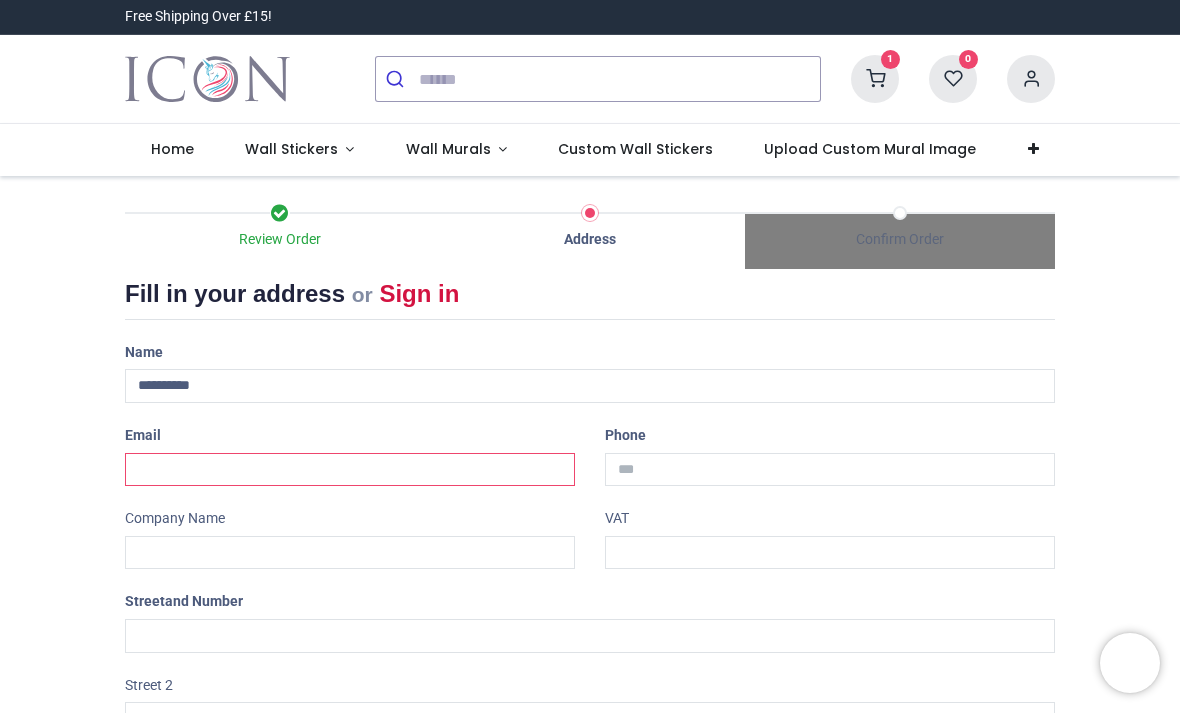 click at bounding box center (350, 470) 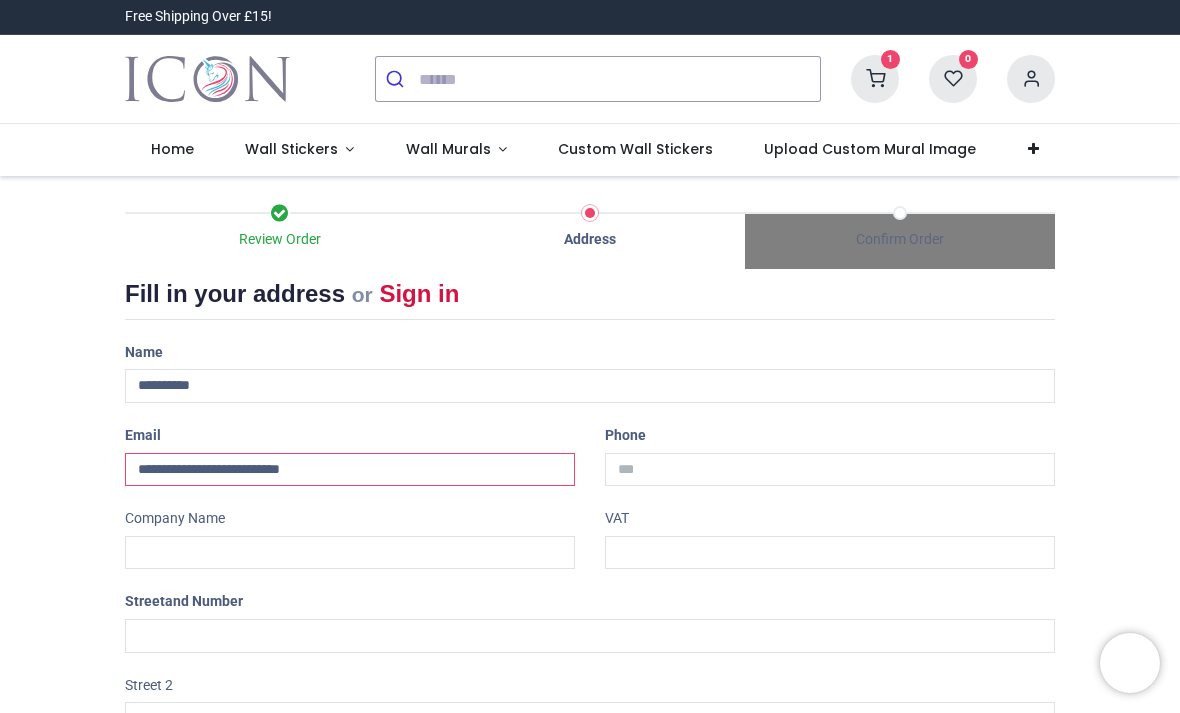 type on "**********" 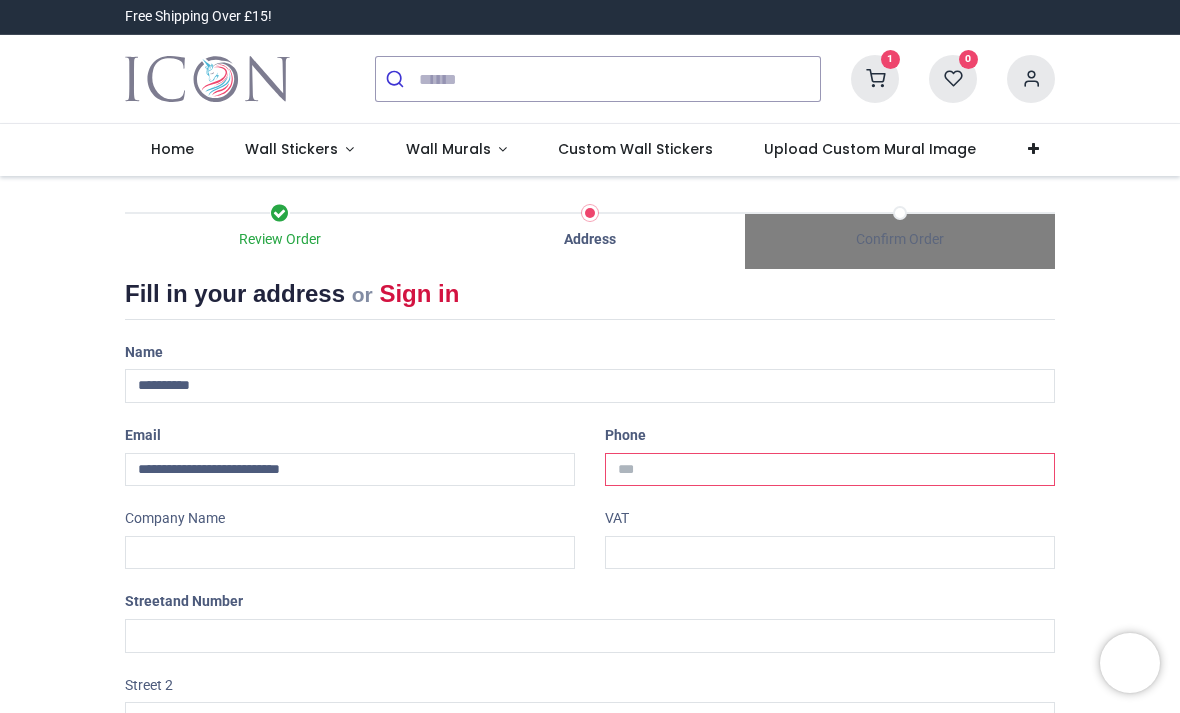click at bounding box center (830, 470) 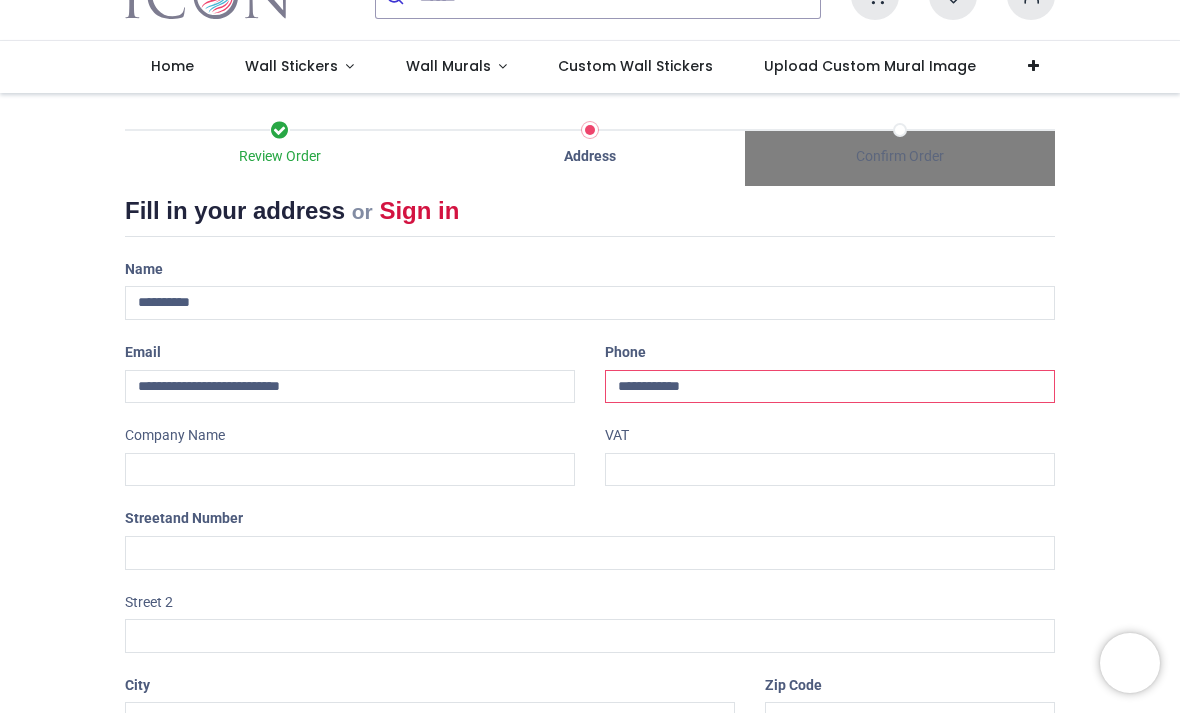 scroll, scrollTop: 111, scrollLeft: 0, axis: vertical 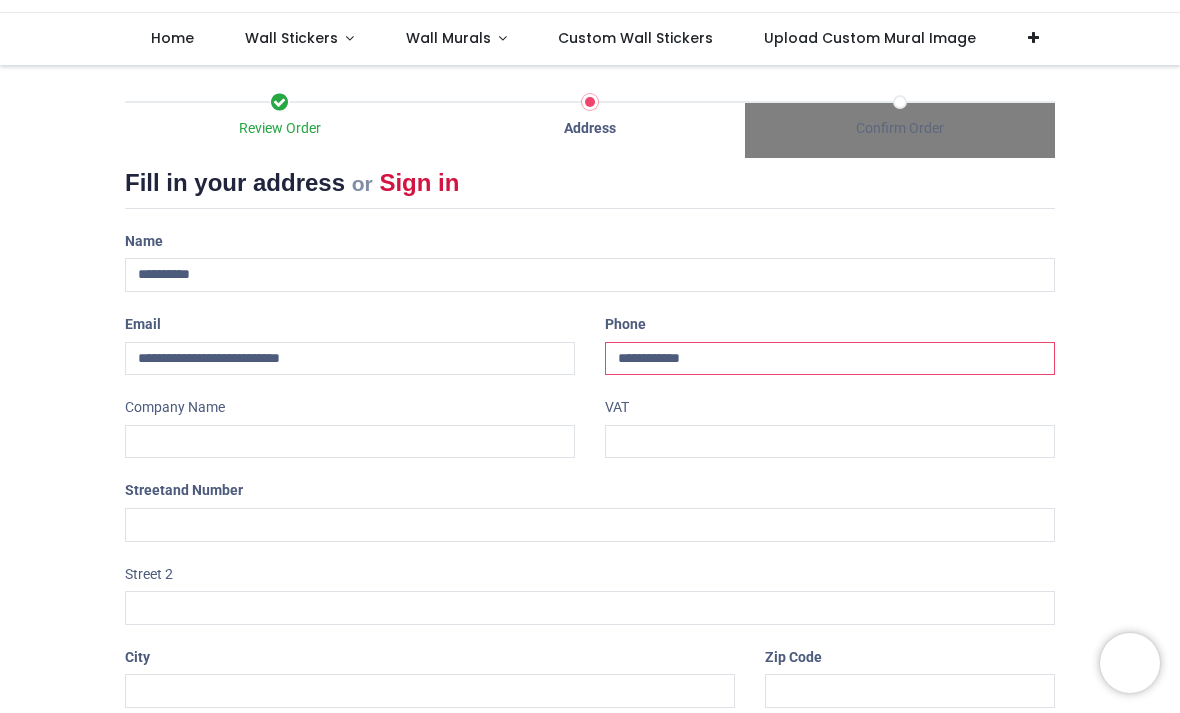 type on "**********" 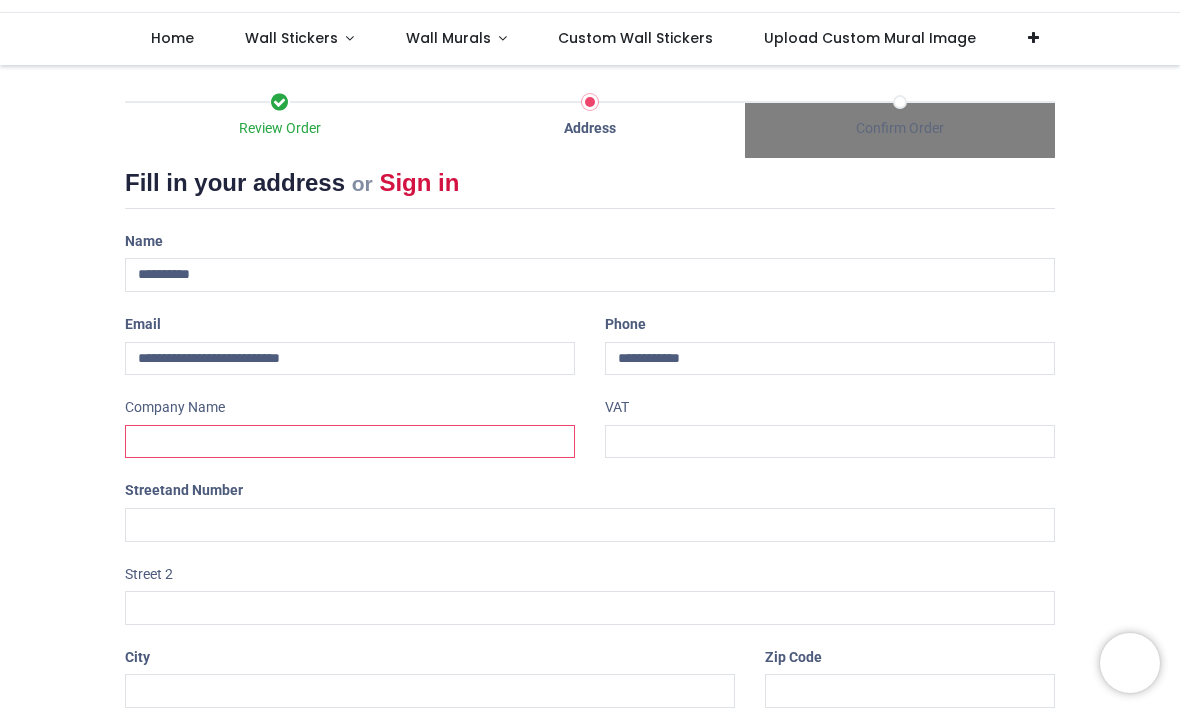 click at bounding box center [350, 442] 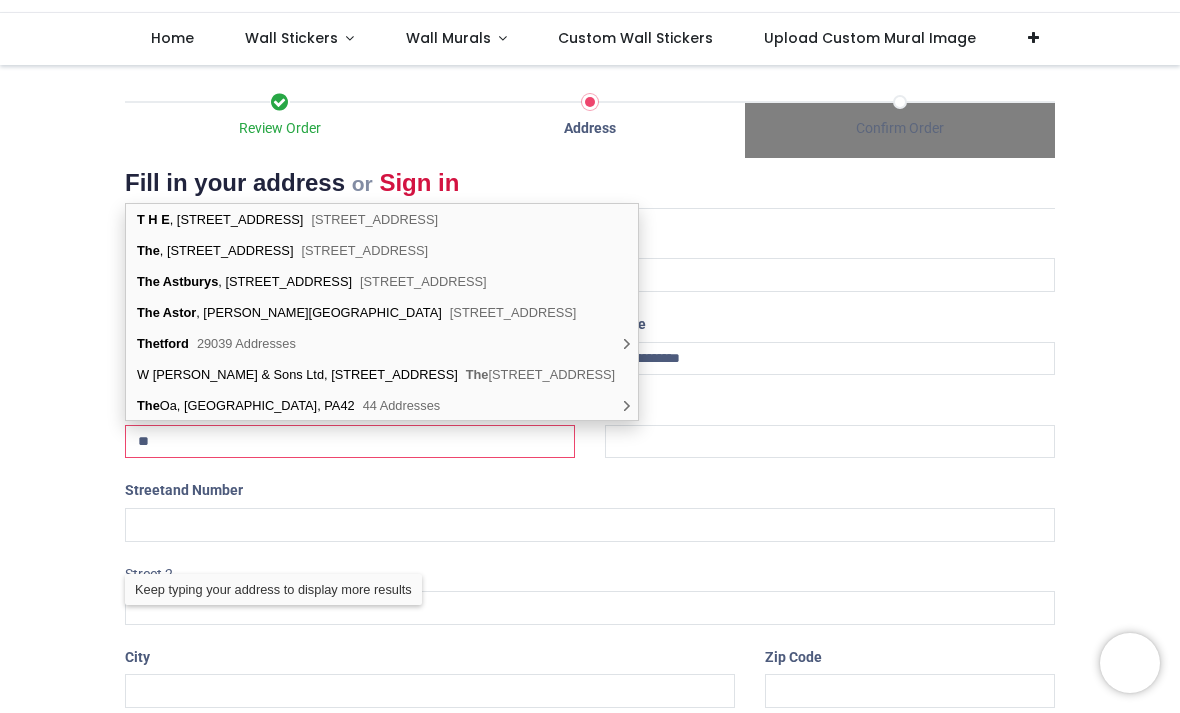 type on "*" 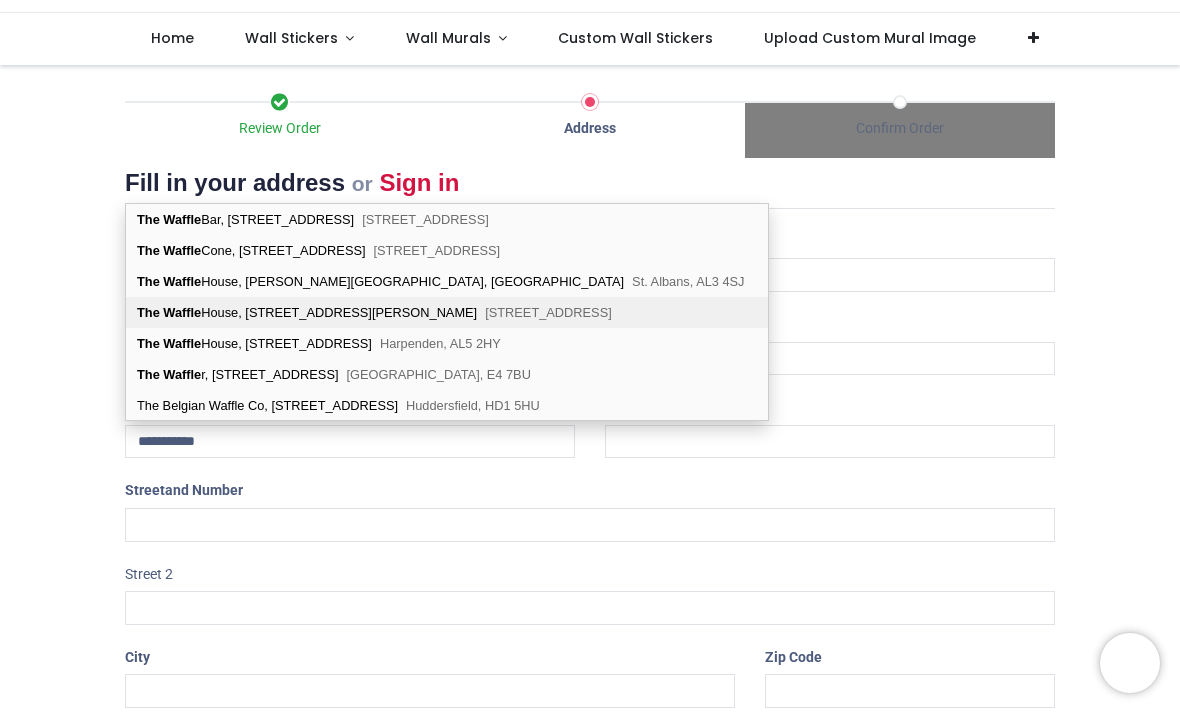 click on "The Waffle  House, 39 St. Giles Street Norwich, NR2 1JN" at bounding box center (447, 312) 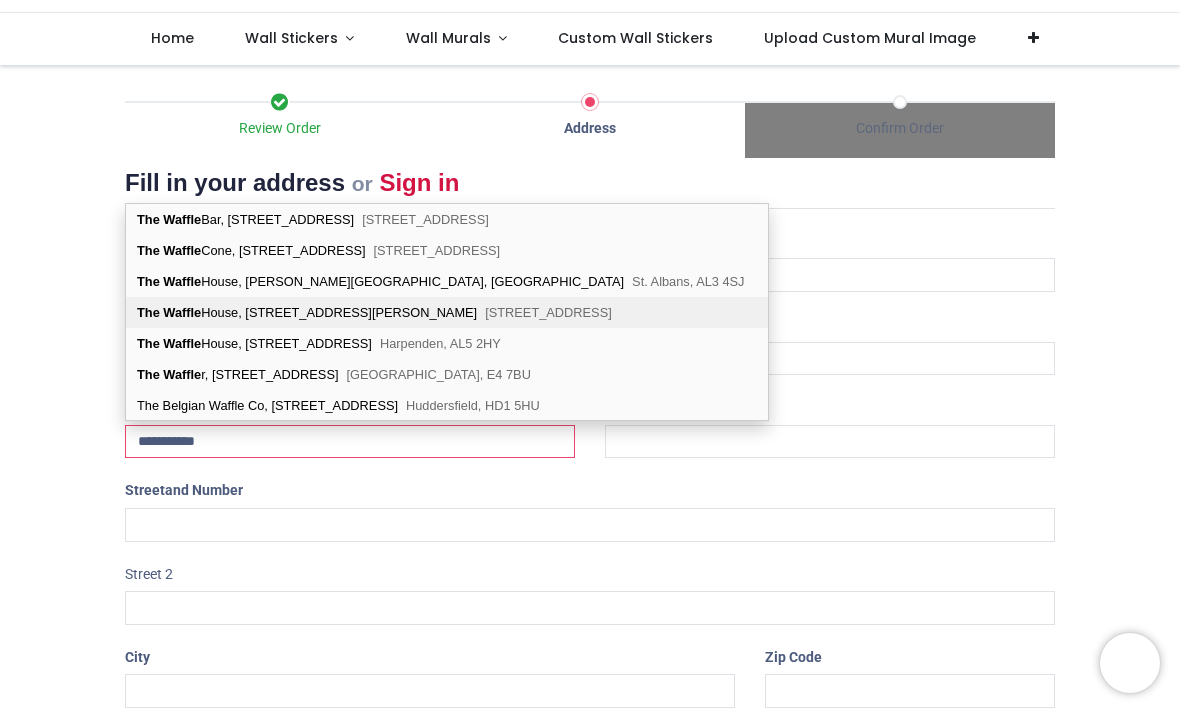 type on "**********" 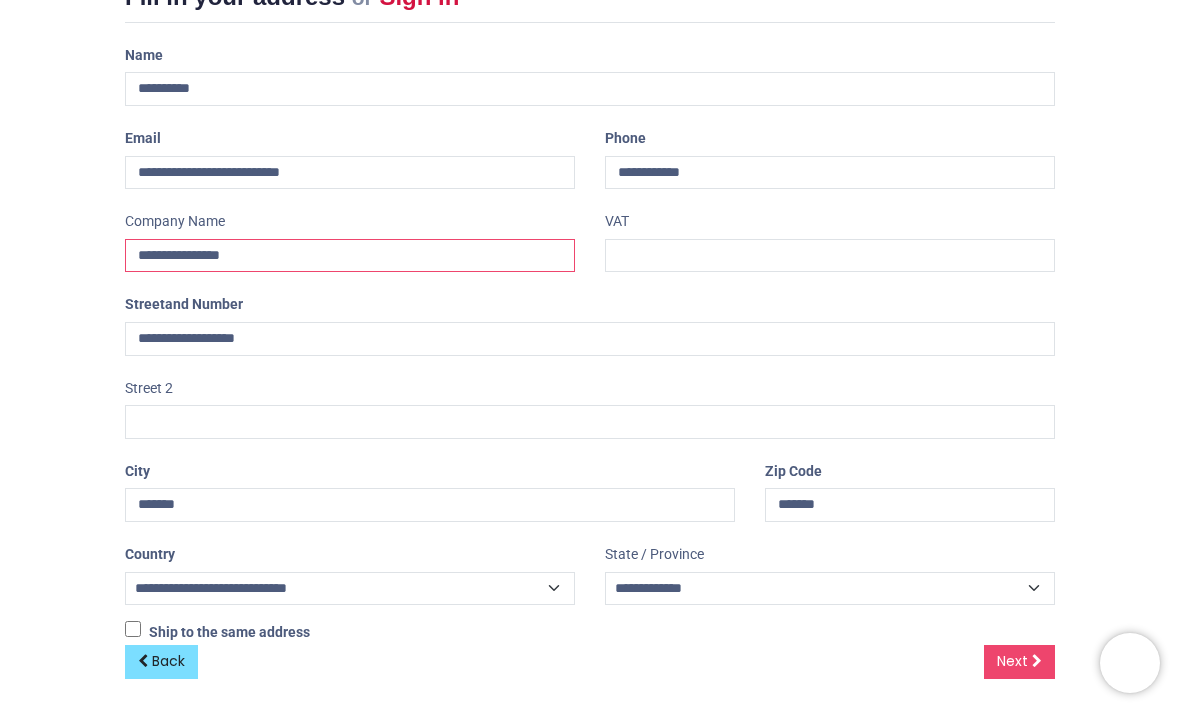 scroll, scrollTop: 296, scrollLeft: 0, axis: vertical 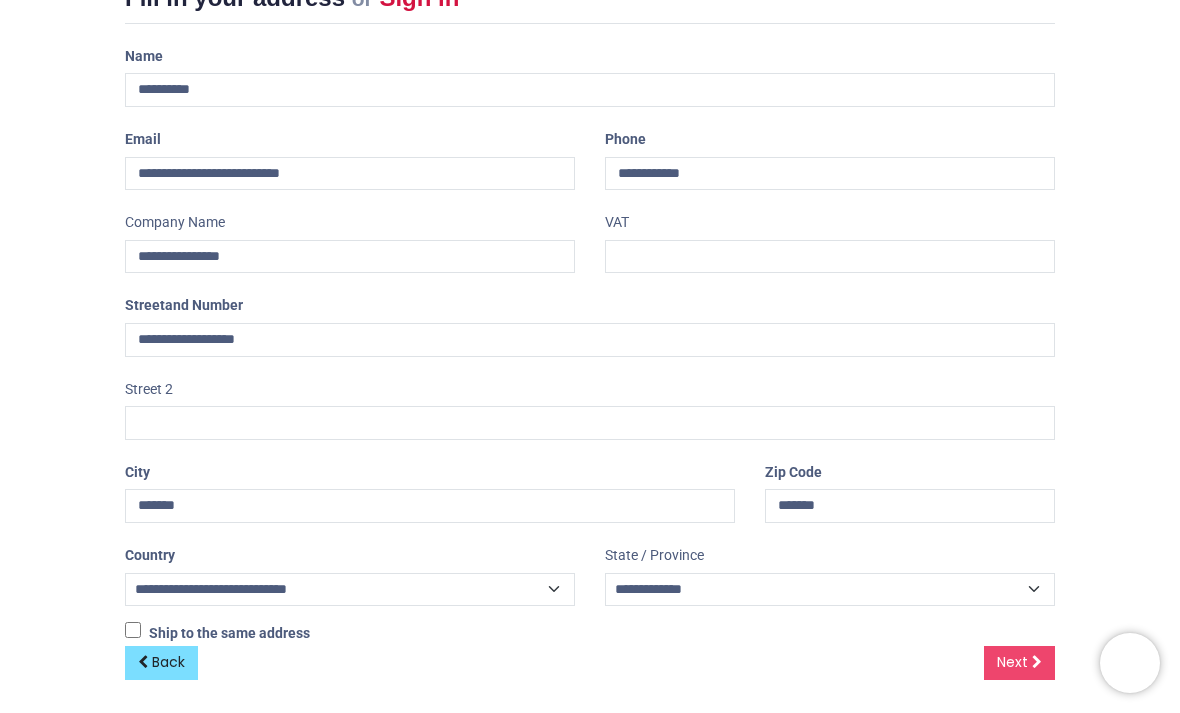 click on "Next" at bounding box center (1019, 663) 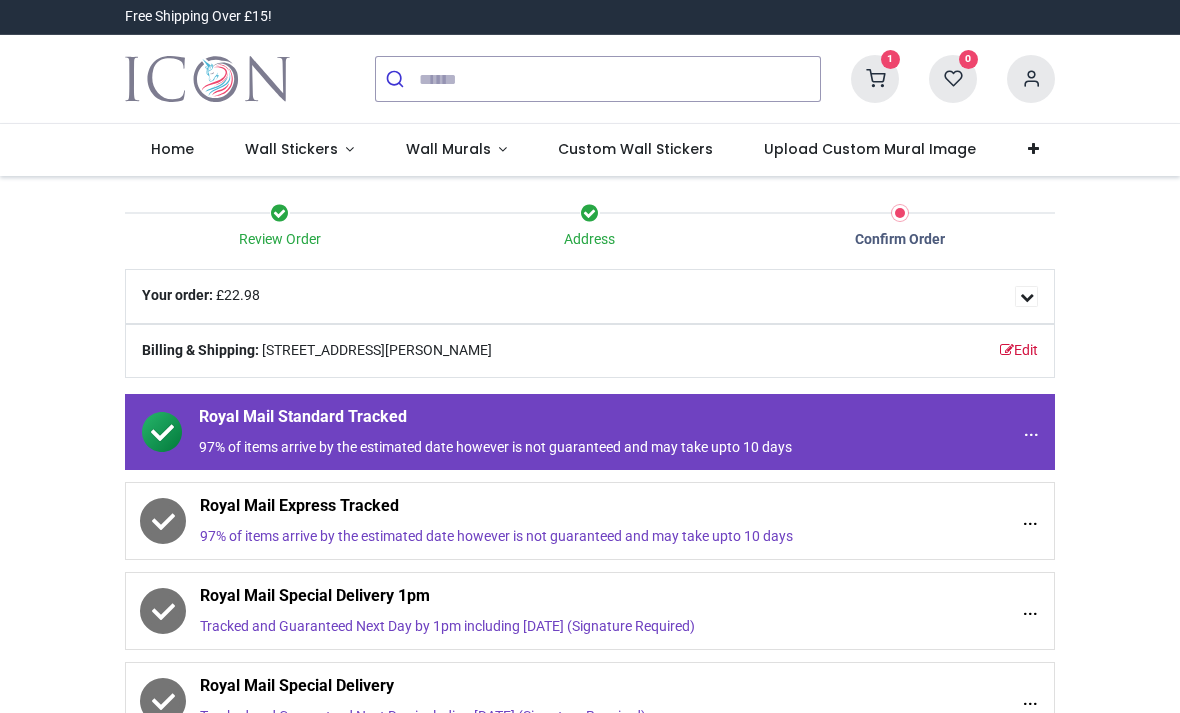 scroll, scrollTop: 0, scrollLeft: 0, axis: both 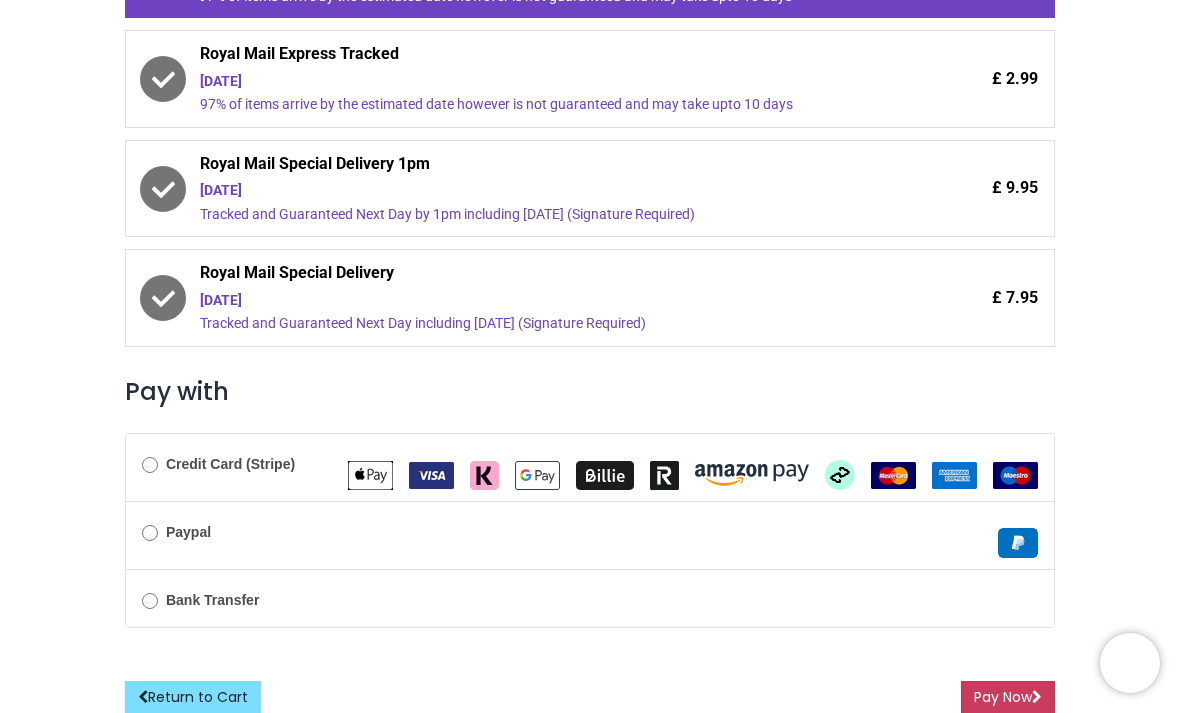 click on "Pay Now" at bounding box center [1008, 698] 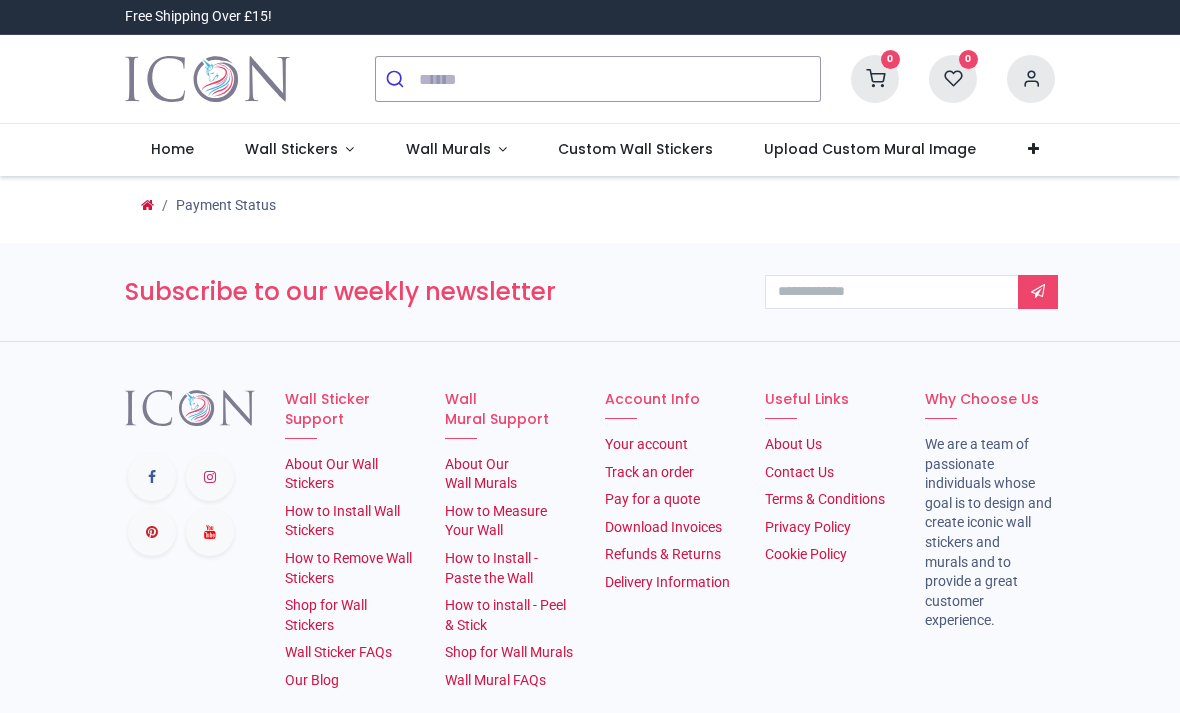 scroll, scrollTop: 0, scrollLeft: 0, axis: both 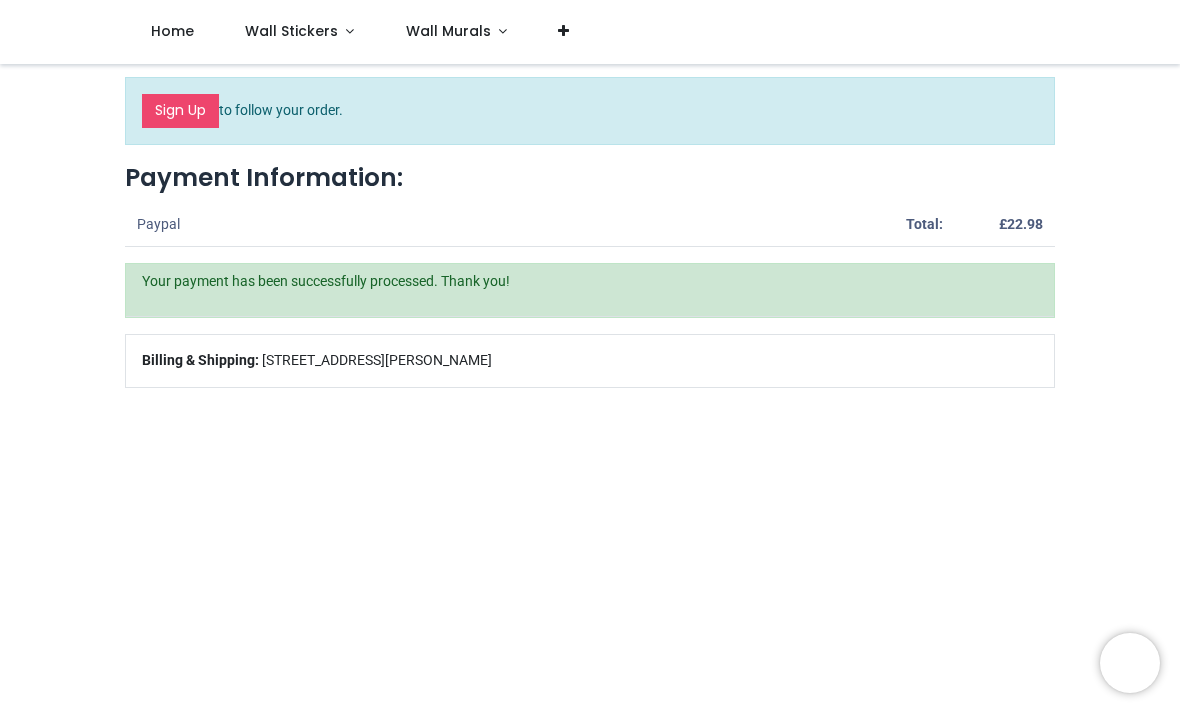 drag, startPoint x: 1055, startPoint y: 712, endPoint x: -1, endPoint y: -1, distance: 1274.1683 